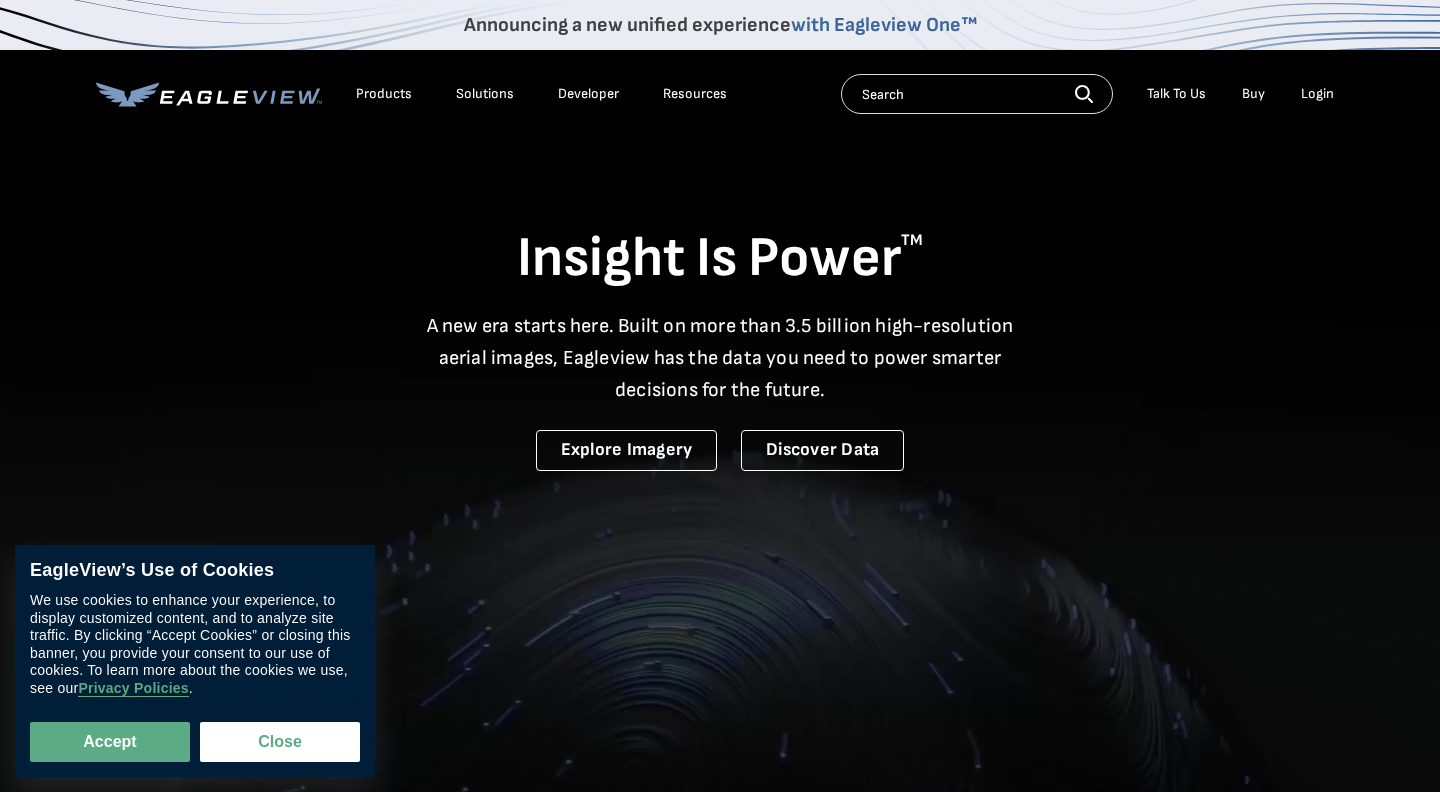 scroll, scrollTop: 0, scrollLeft: 0, axis: both 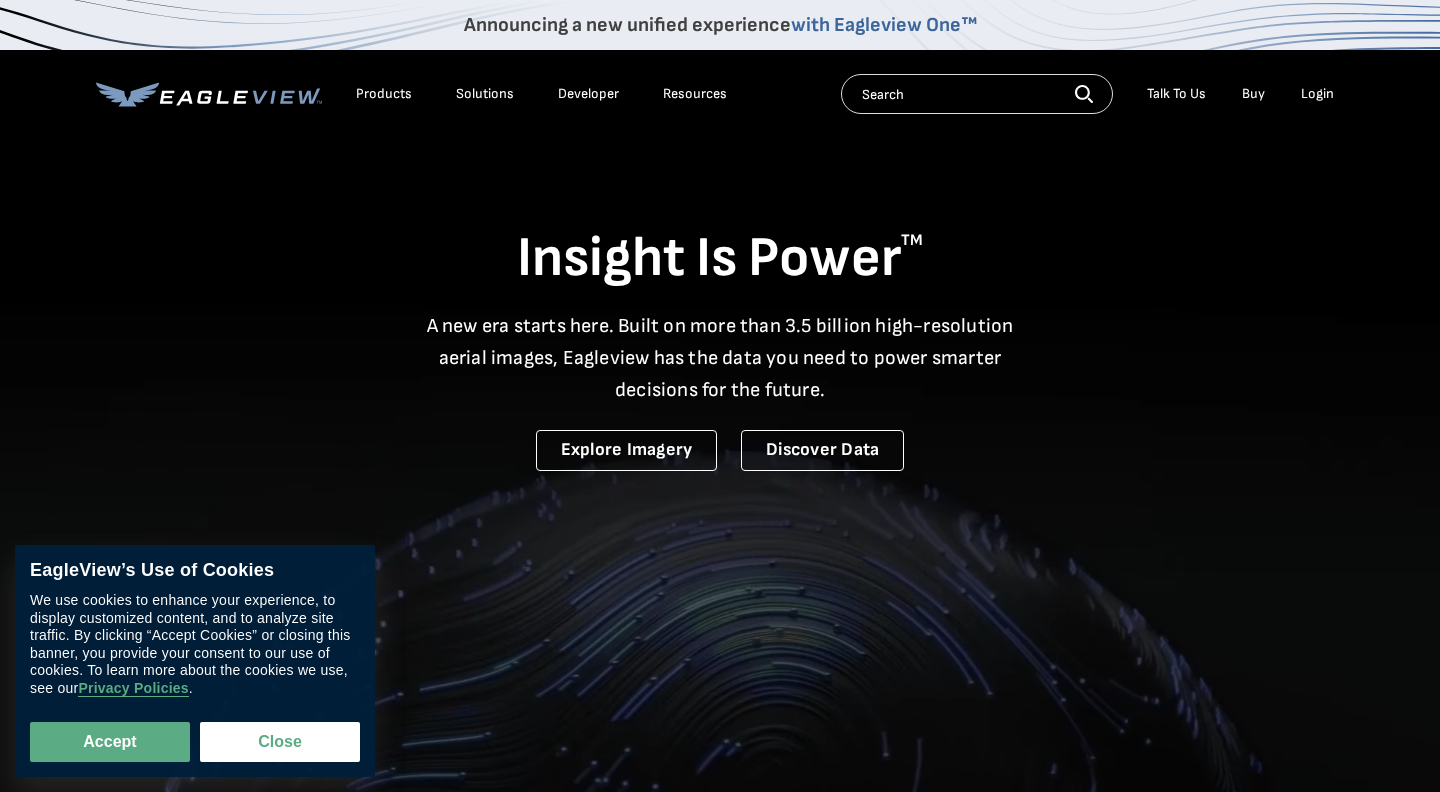 click on "Login" at bounding box center (1317, 94) 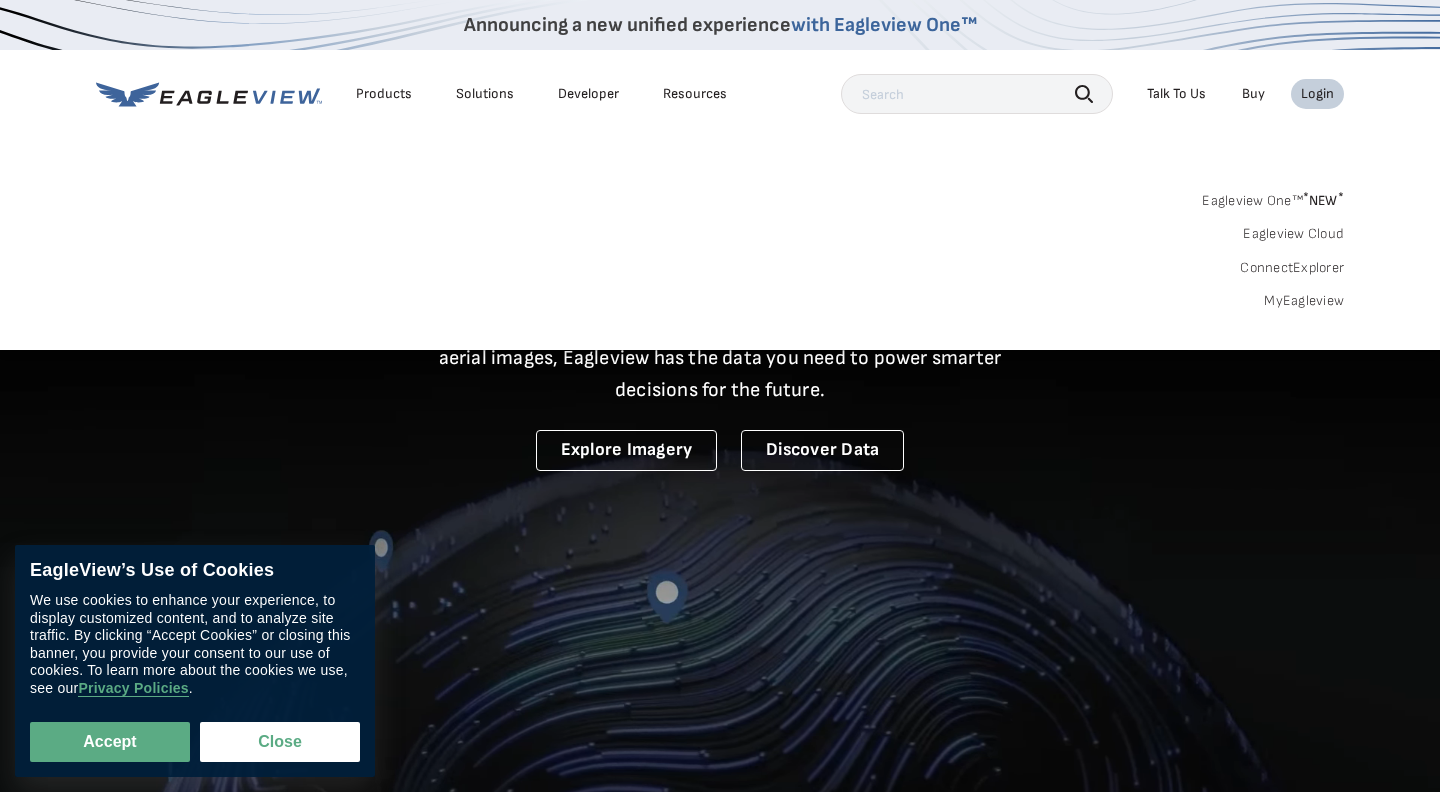 click on "Login" at bounding box center [1317, 94] 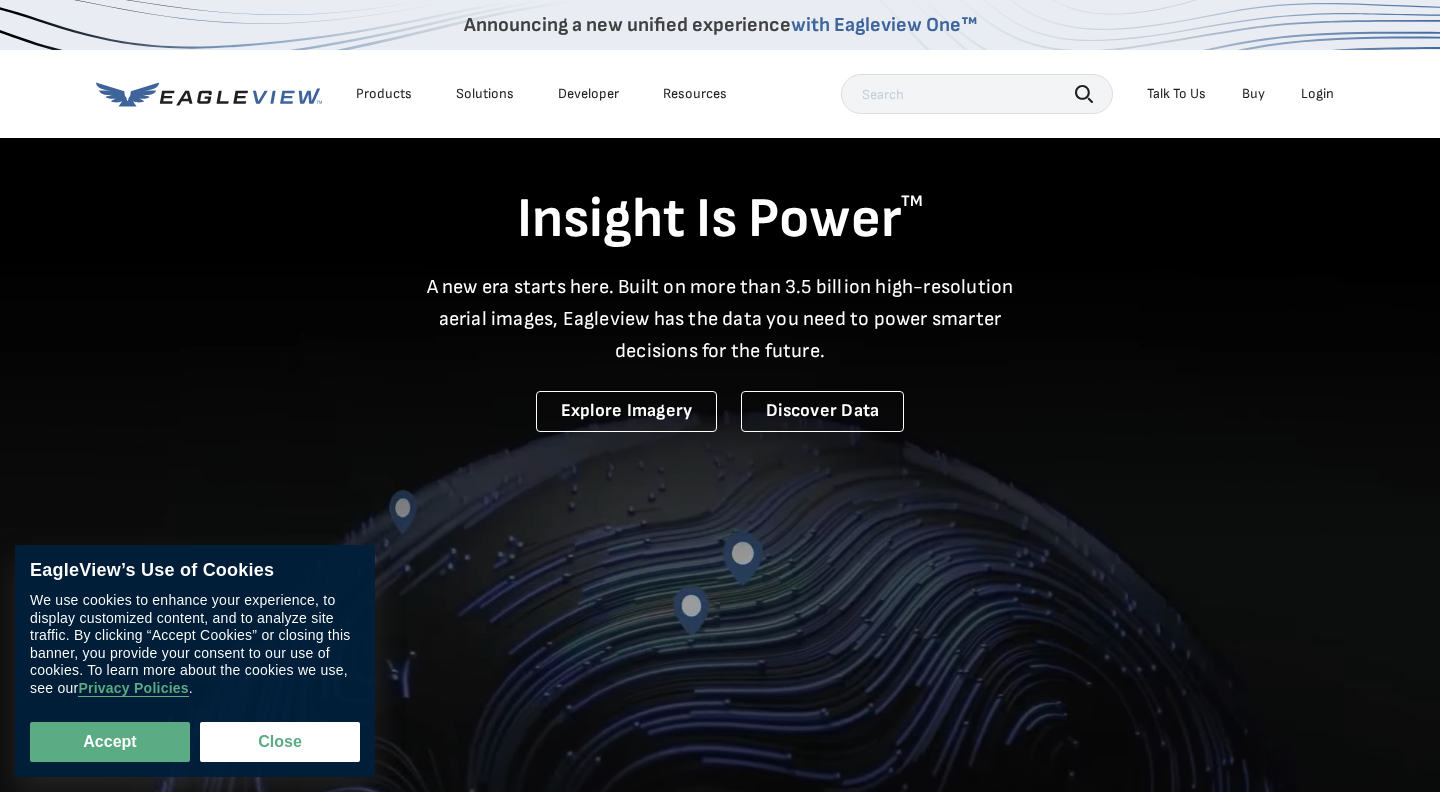 scroll, scrollTop: 0, scrollLeft: 0, axis: both 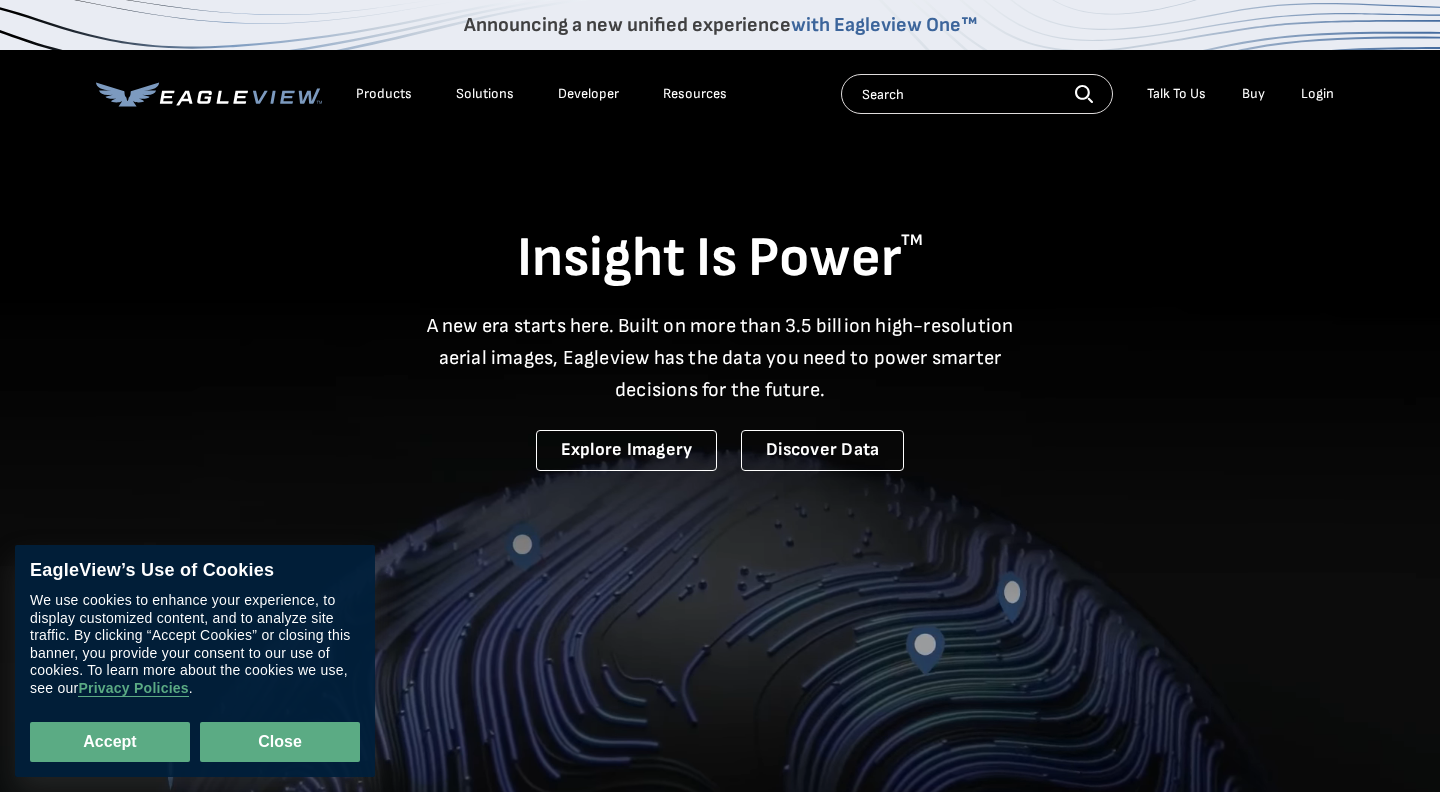 click on "Close" at bounding box center (280, 742) 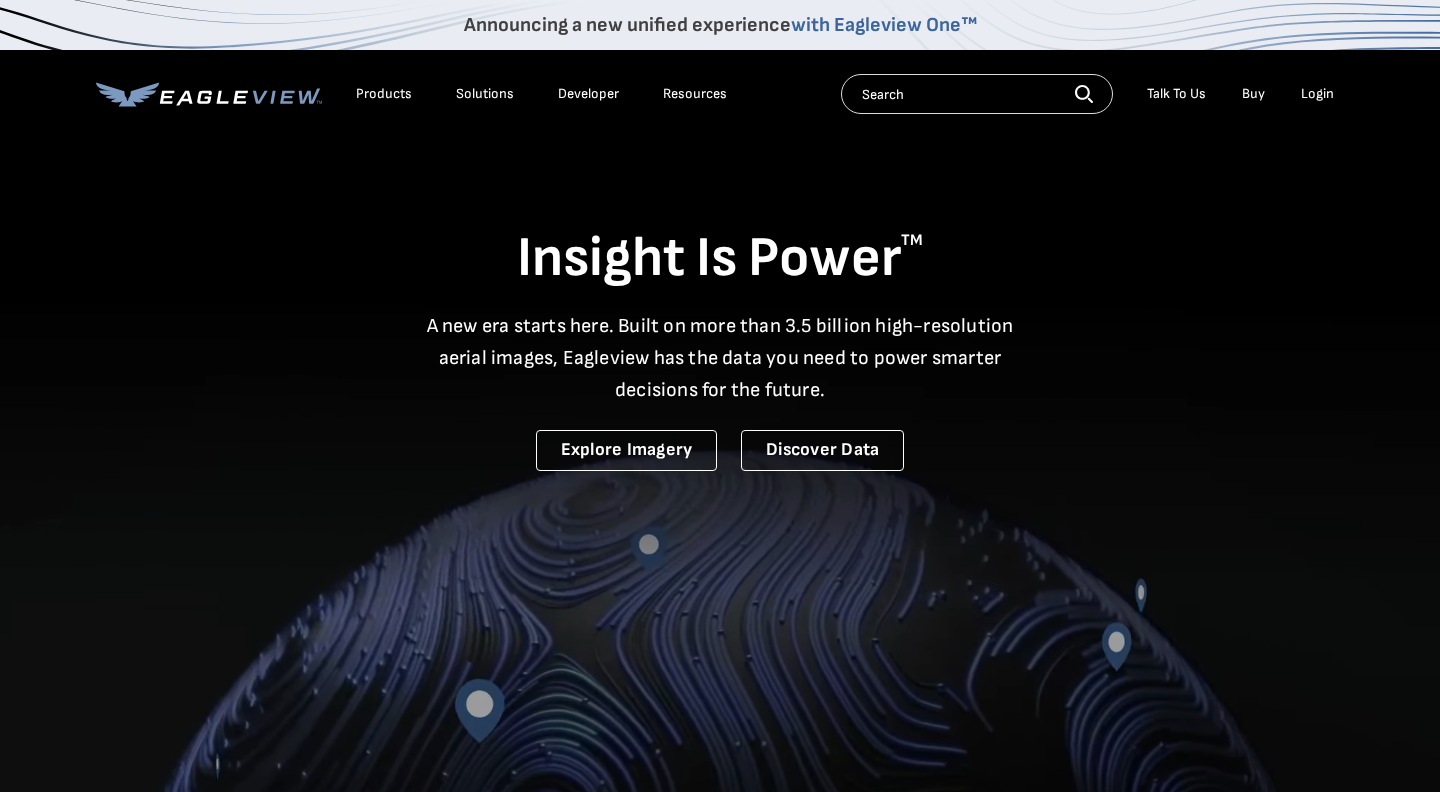 click on "Login" at bounding box center (1317, 94) 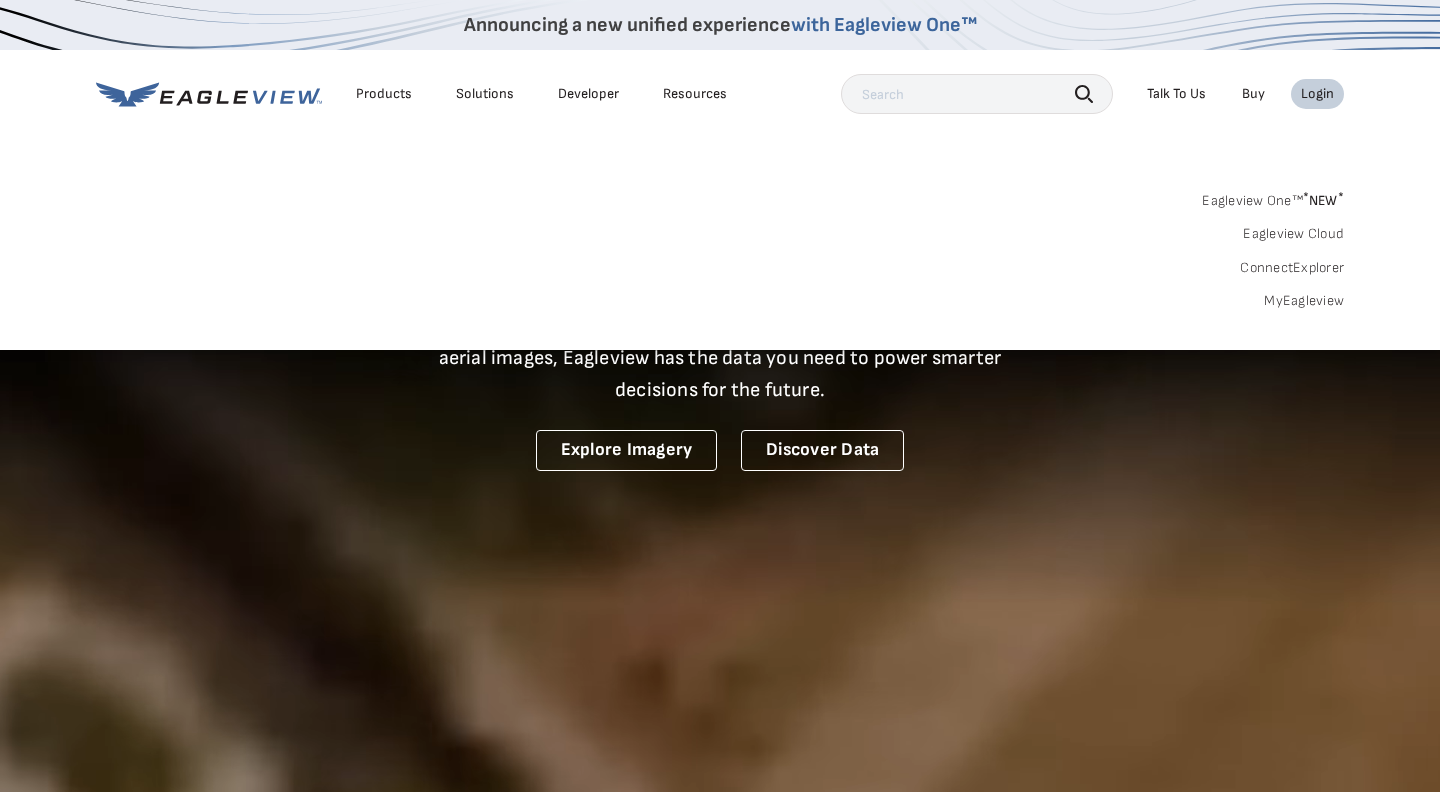 click on "Eagleview One™  * NEW *" at bounding box center [1273, 197] 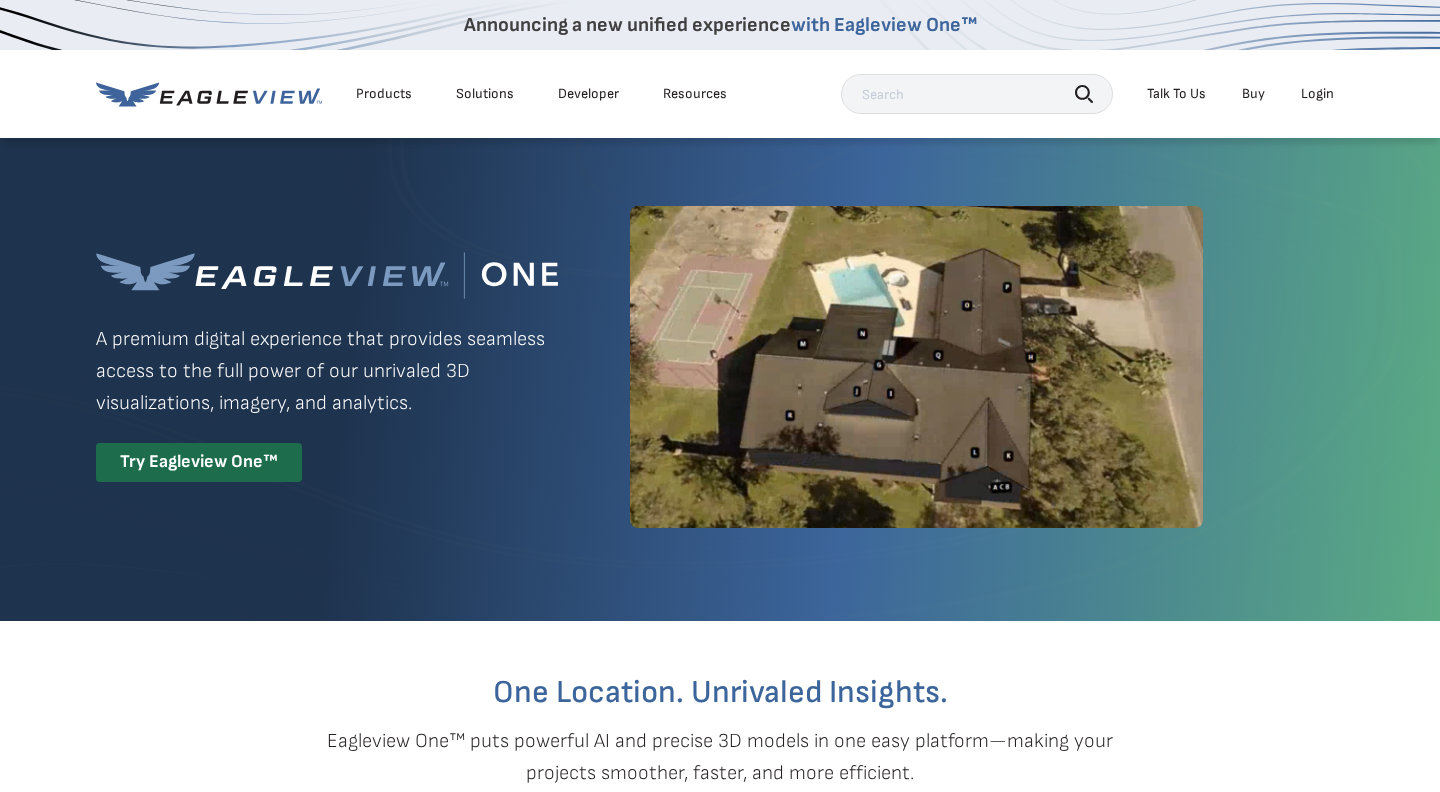 scroll, scrollTop: 0, scrollLeft: 0, axis: both 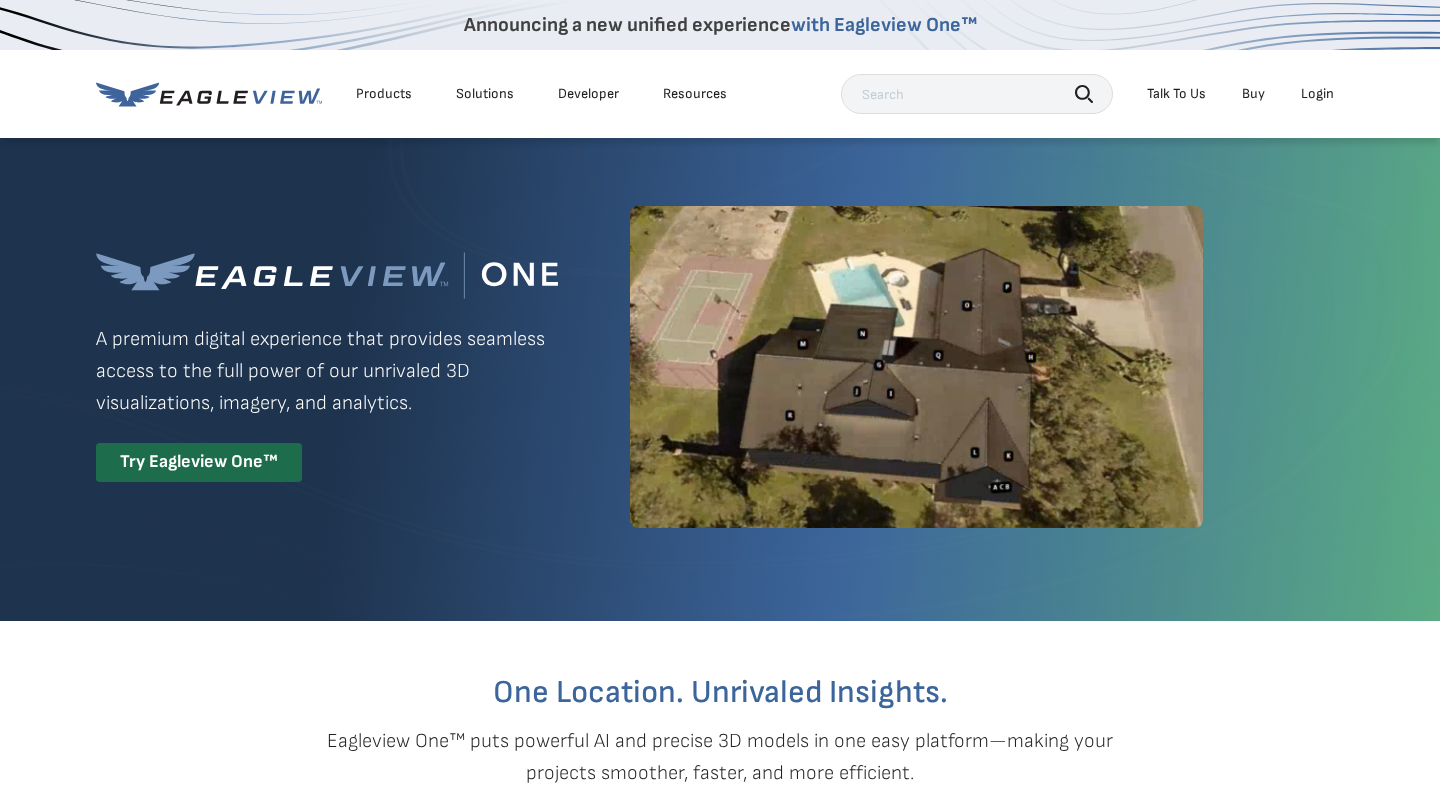 click on "Login" at bounding box center [1317, 94] 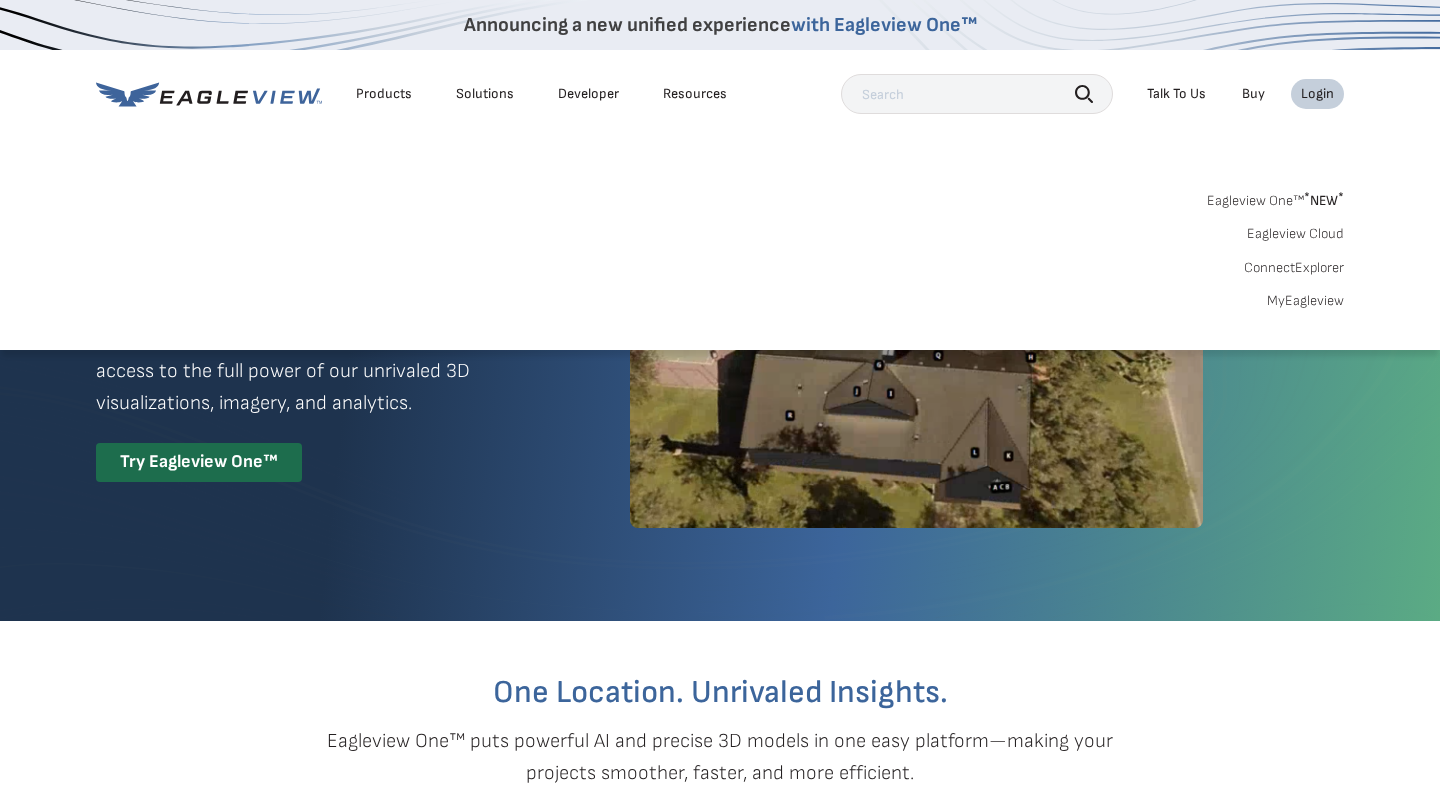 click on "MyEagleview" at bounding box center [1305, 301] 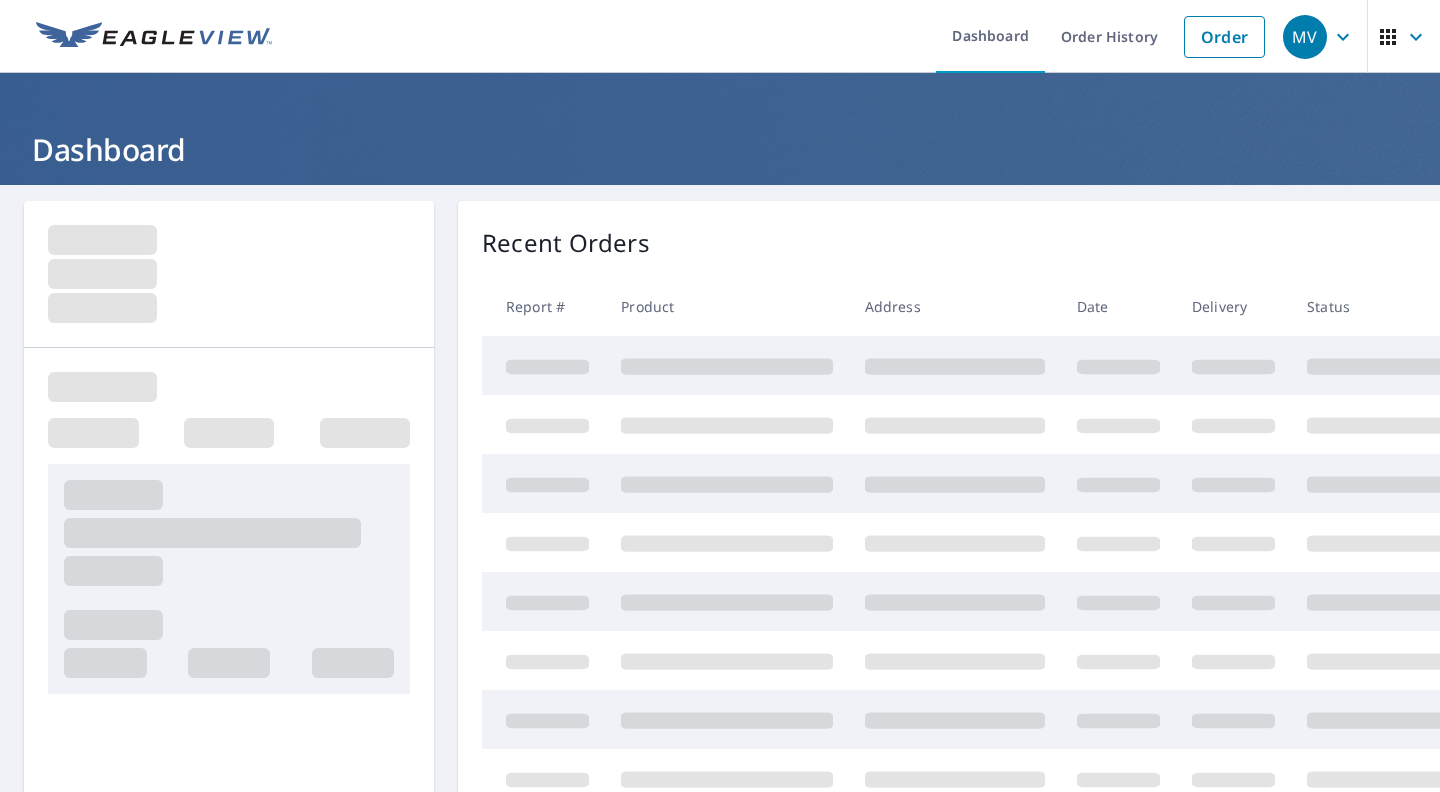 scroll, scrollTop: 0, scrollLeft: 0, axis: both 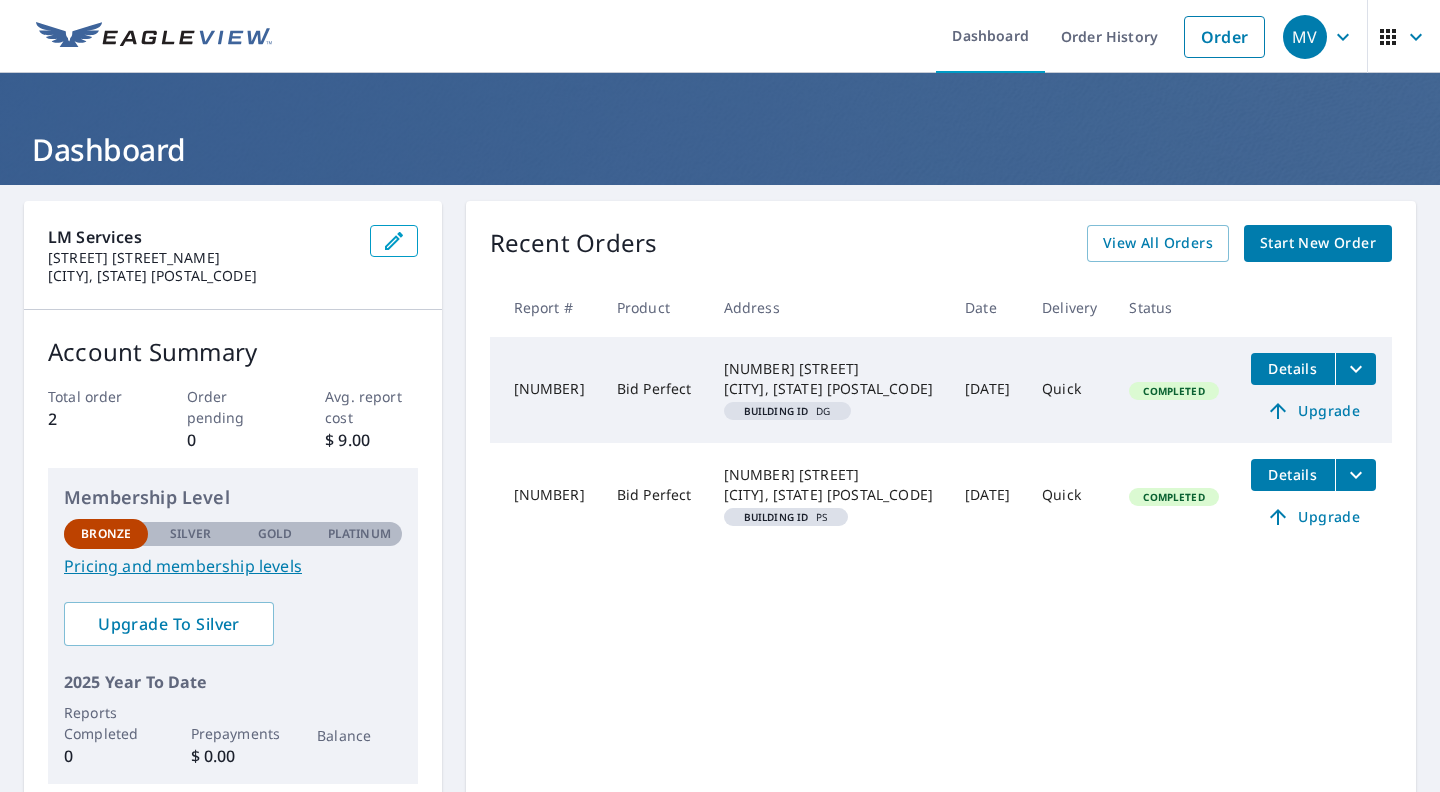 click on "Start New Order" at bounding box center [1318, 243] 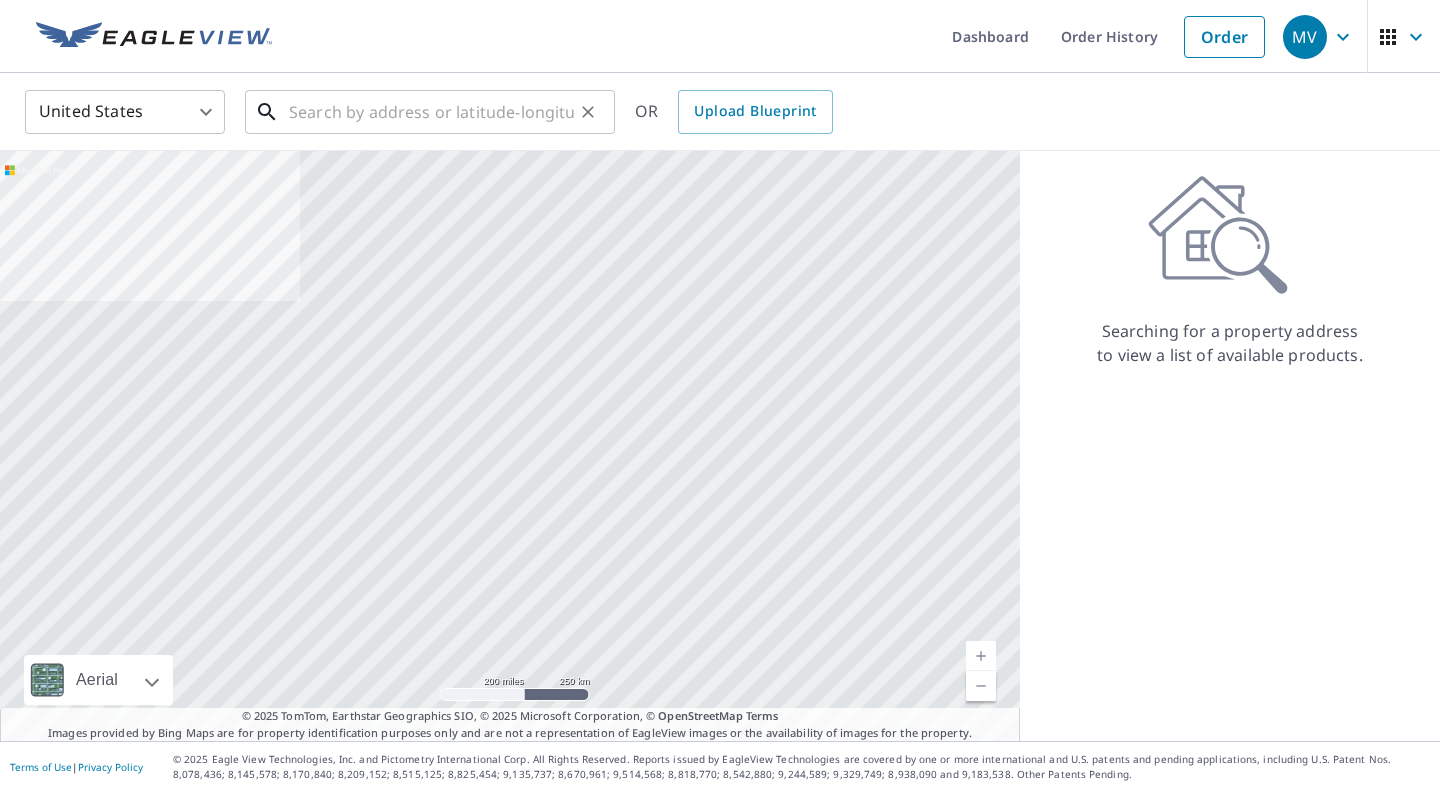 click at bounding box center (431, 112) 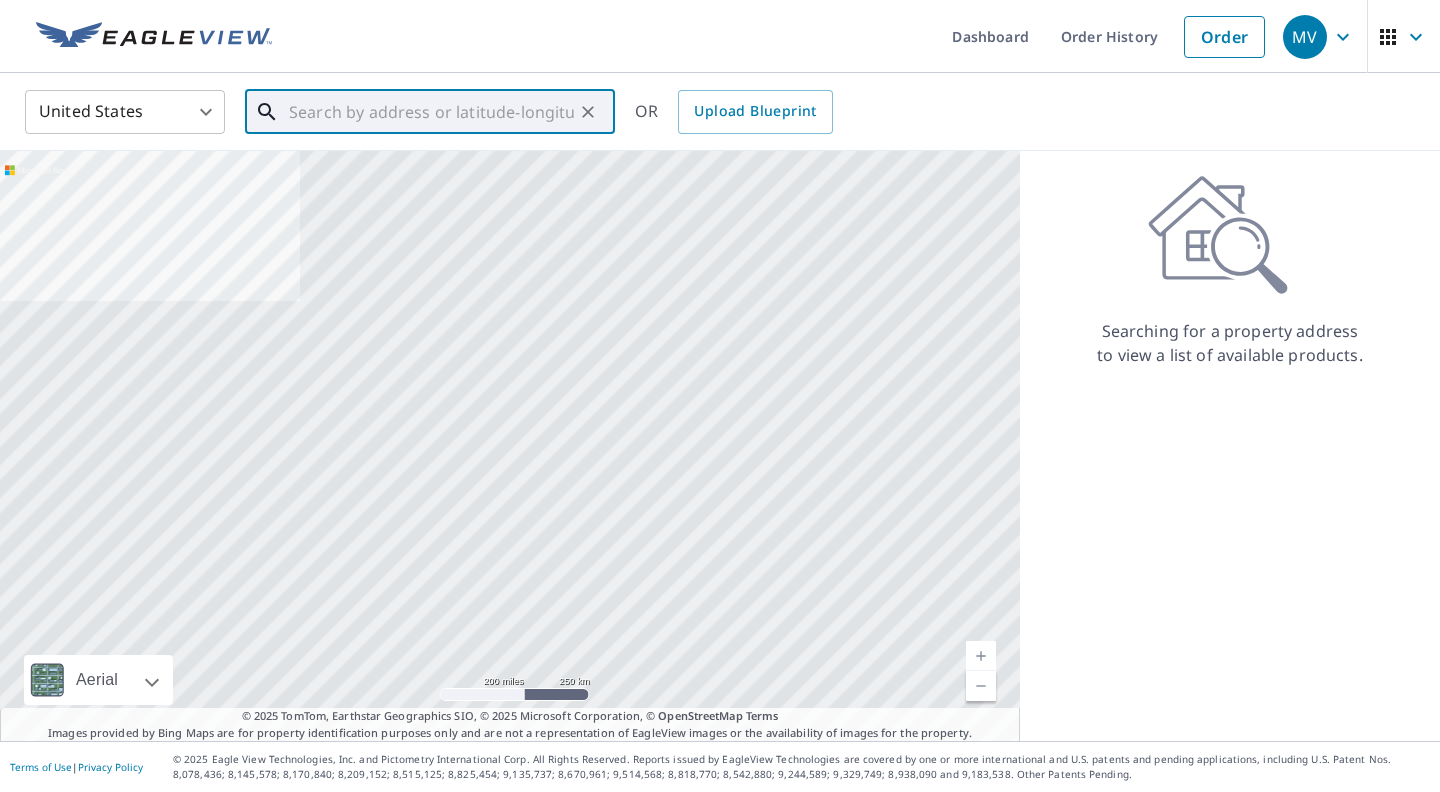 paste on "1625 Columbia" 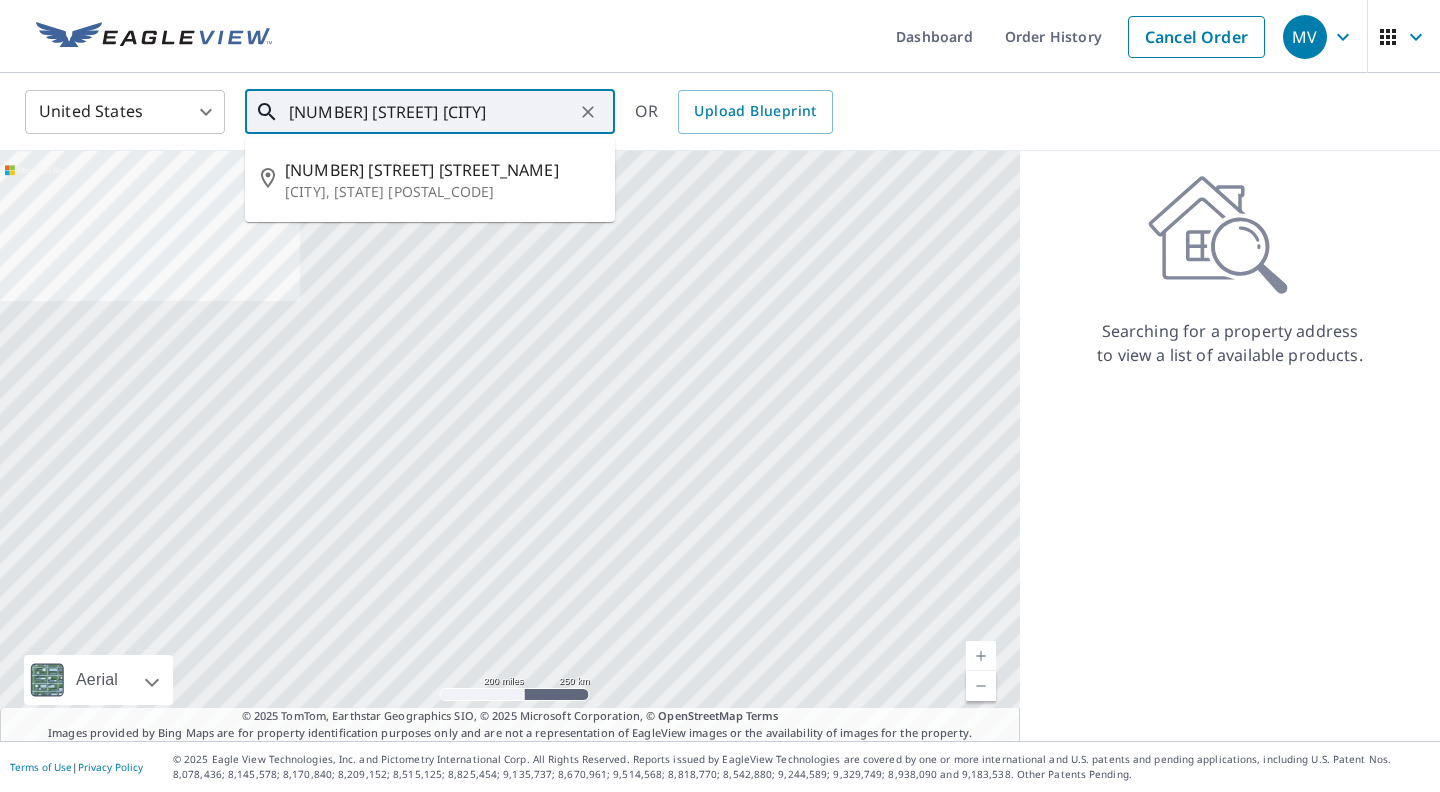 drag, startPoint x: 528, startPoint y: 119, endPoint x: 135, endPoint y: 70, distance: 396.04294 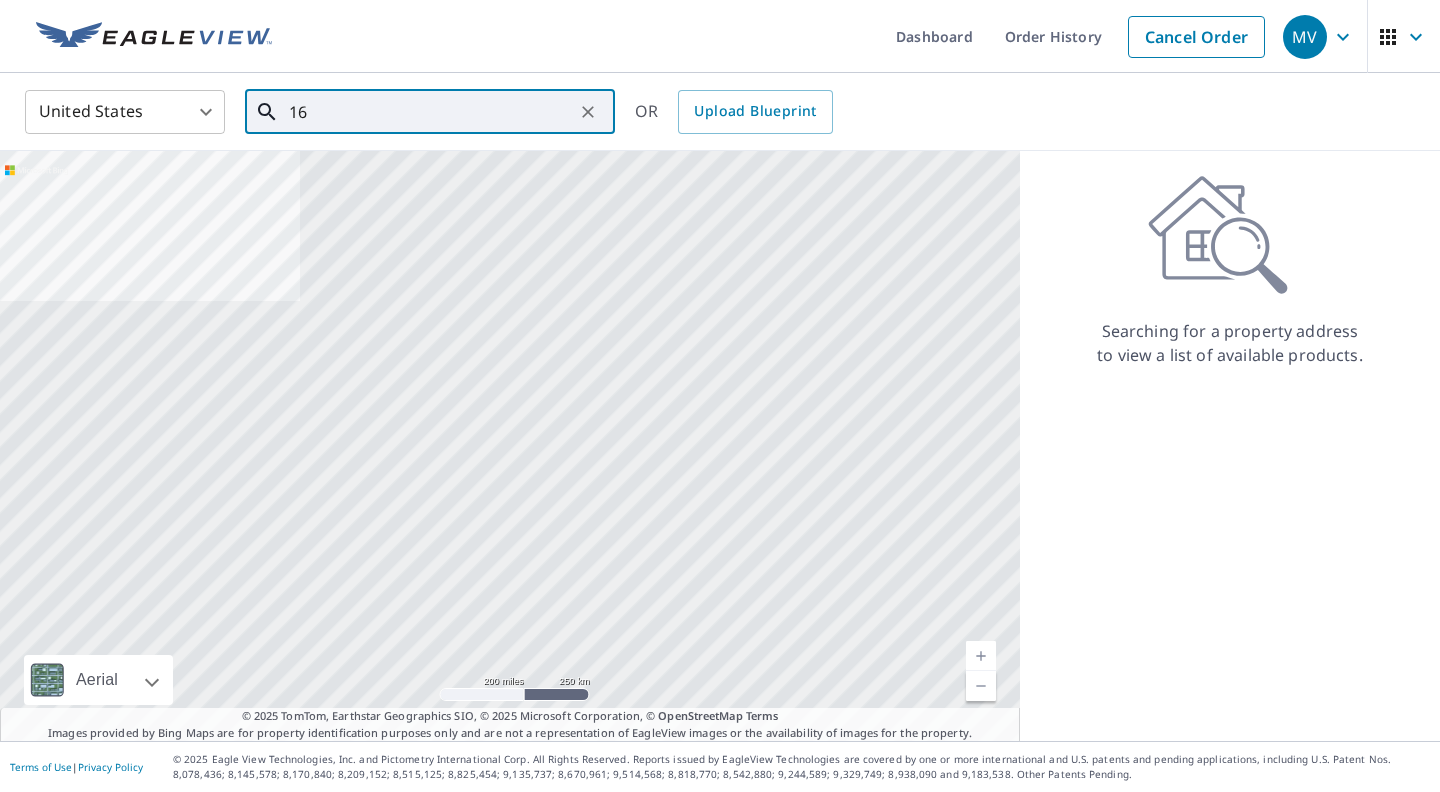 type on "1" 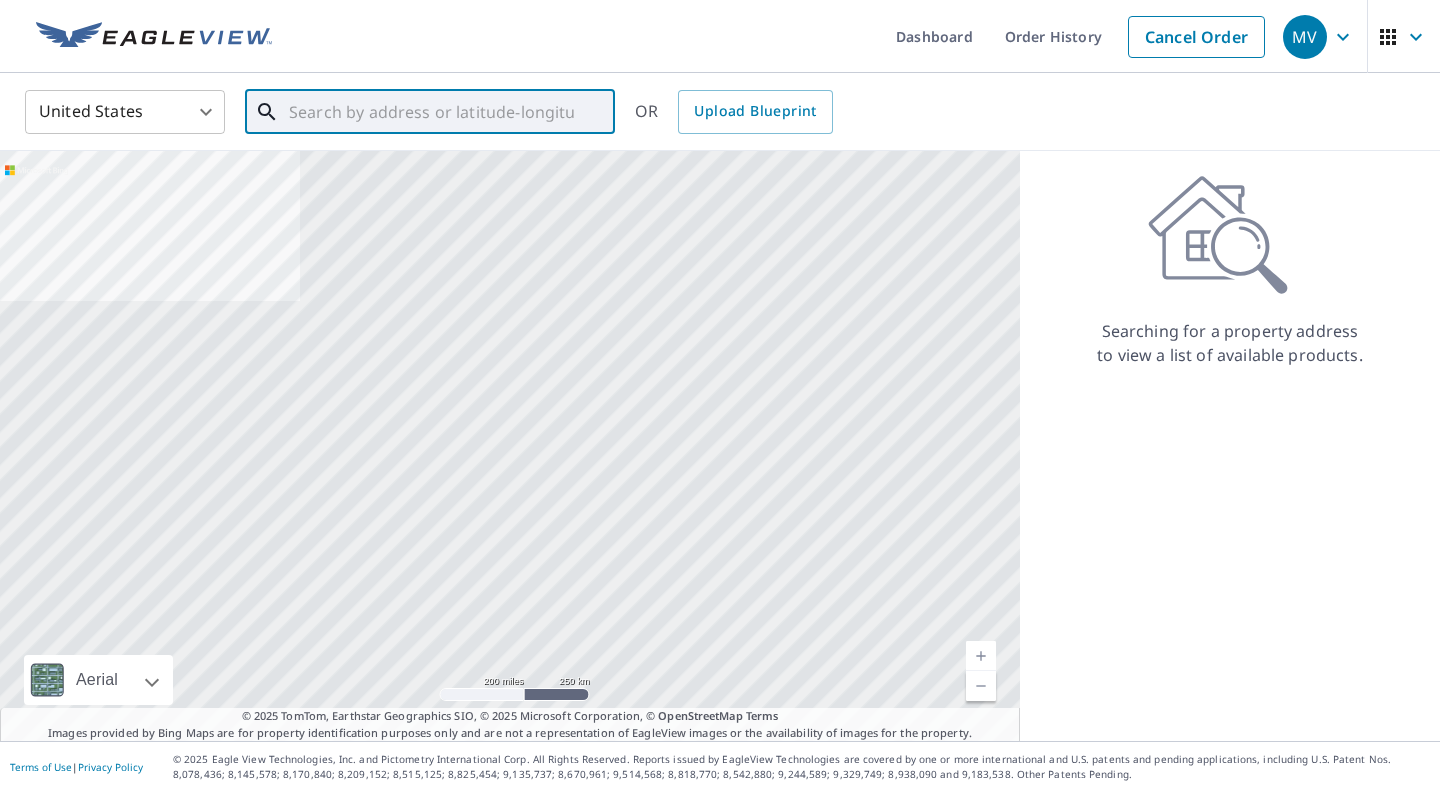 paste on "552 W Wellington" 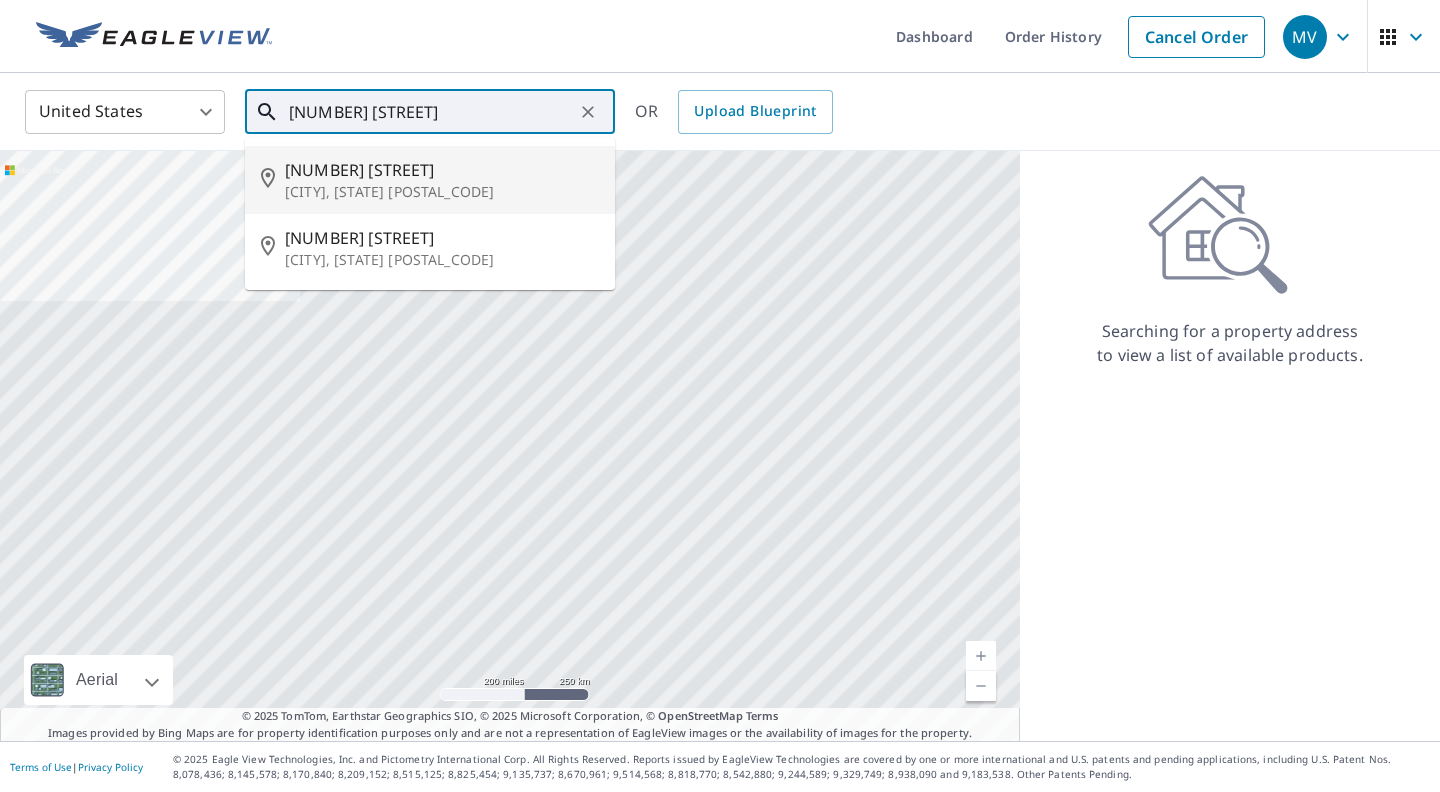 click on "Waterloo, IA 50701" at bounding box center (442, 192) 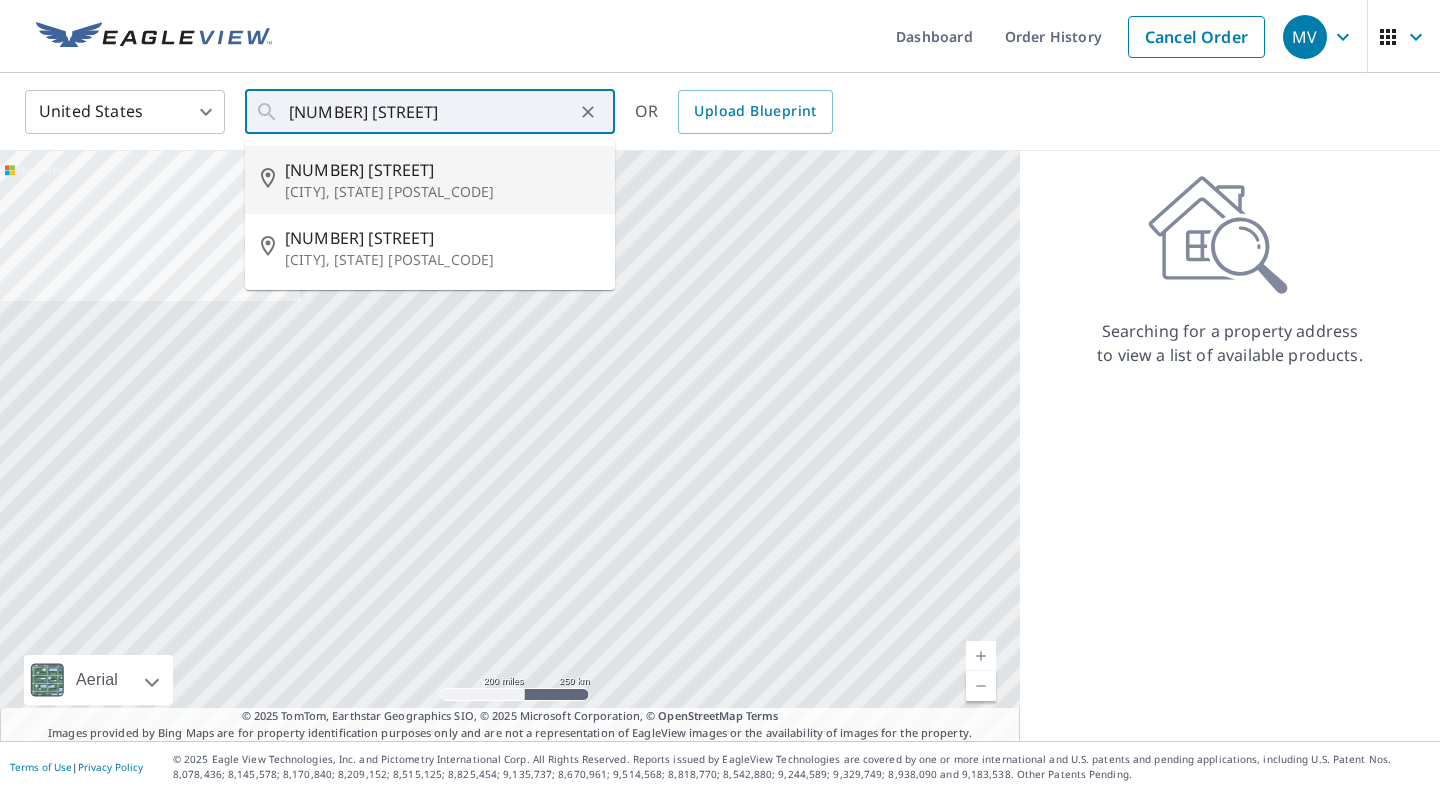 type on "552 W Wellington St Waterloo, IA 50701" 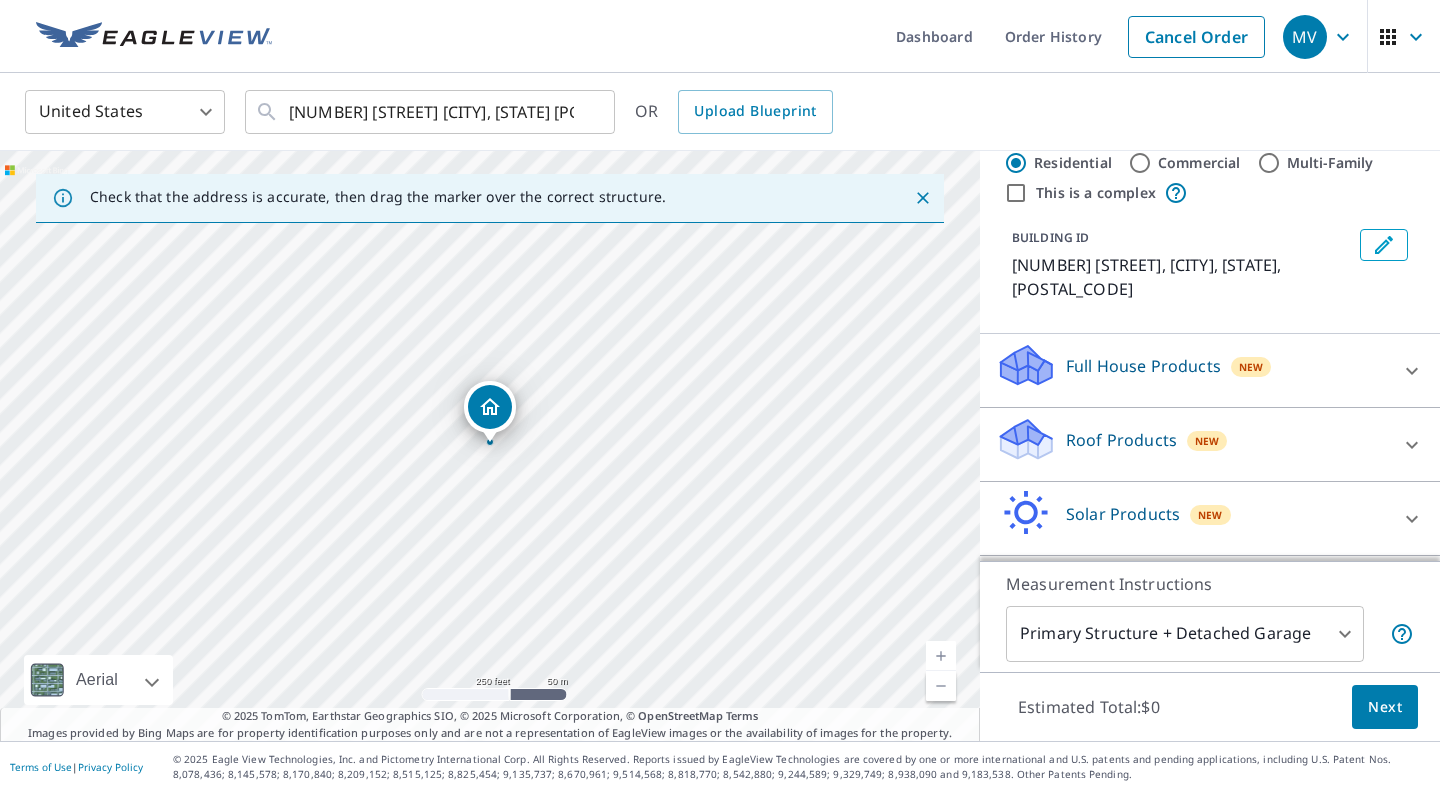 scroll, scrollTop: 93, scrollLeft: 0, axis: vertical 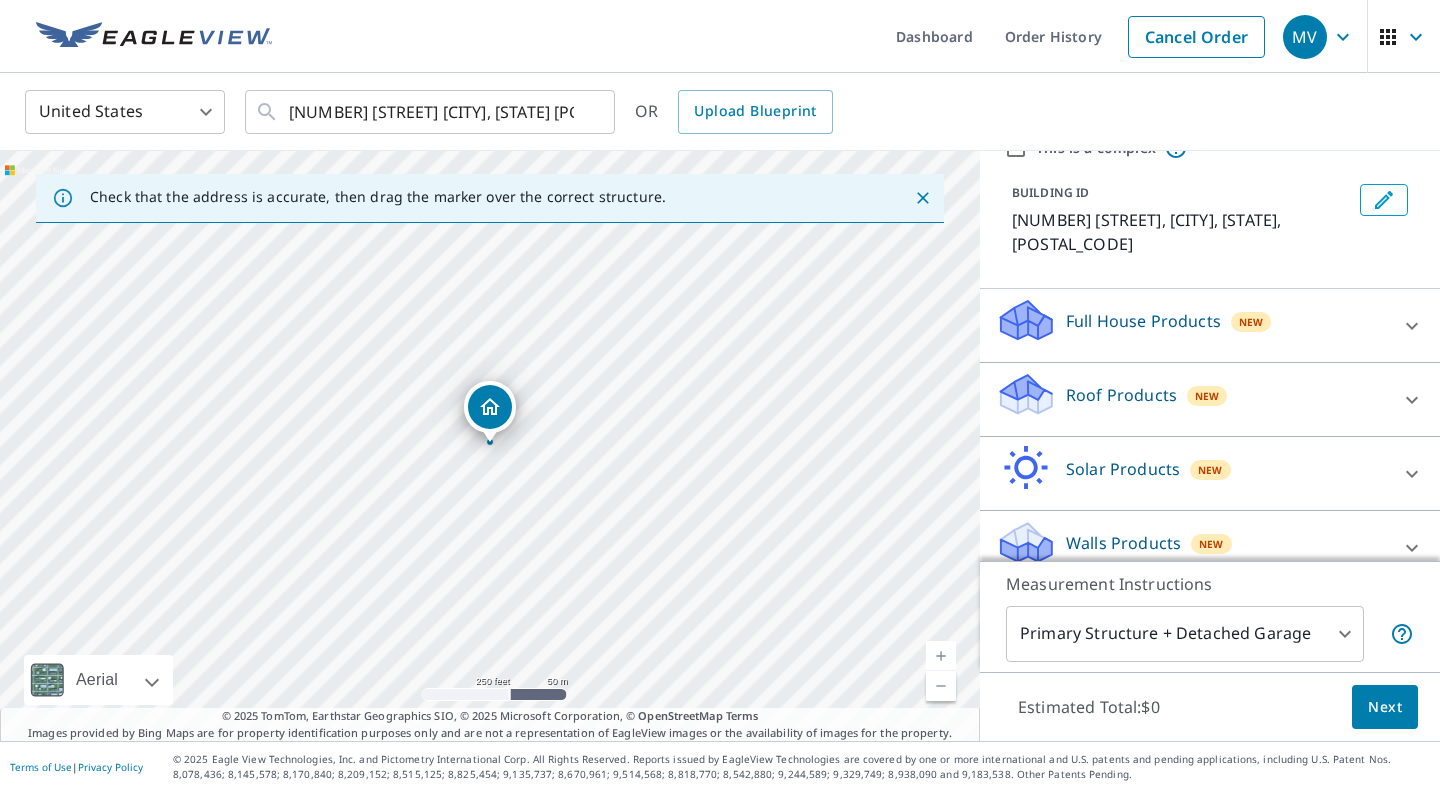 click 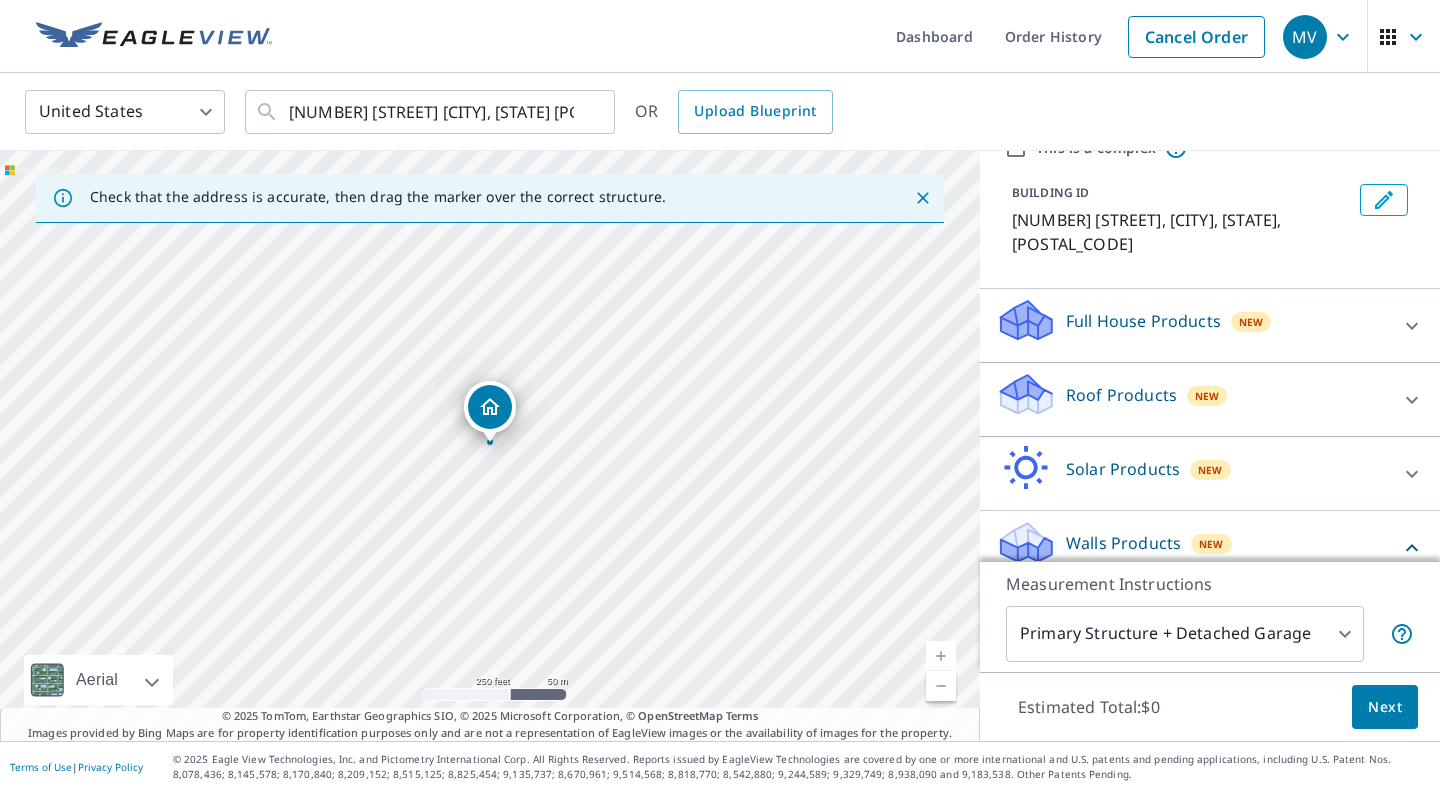 scroll, scrollTop: 208, scrollLeft: 0, axis: vertical 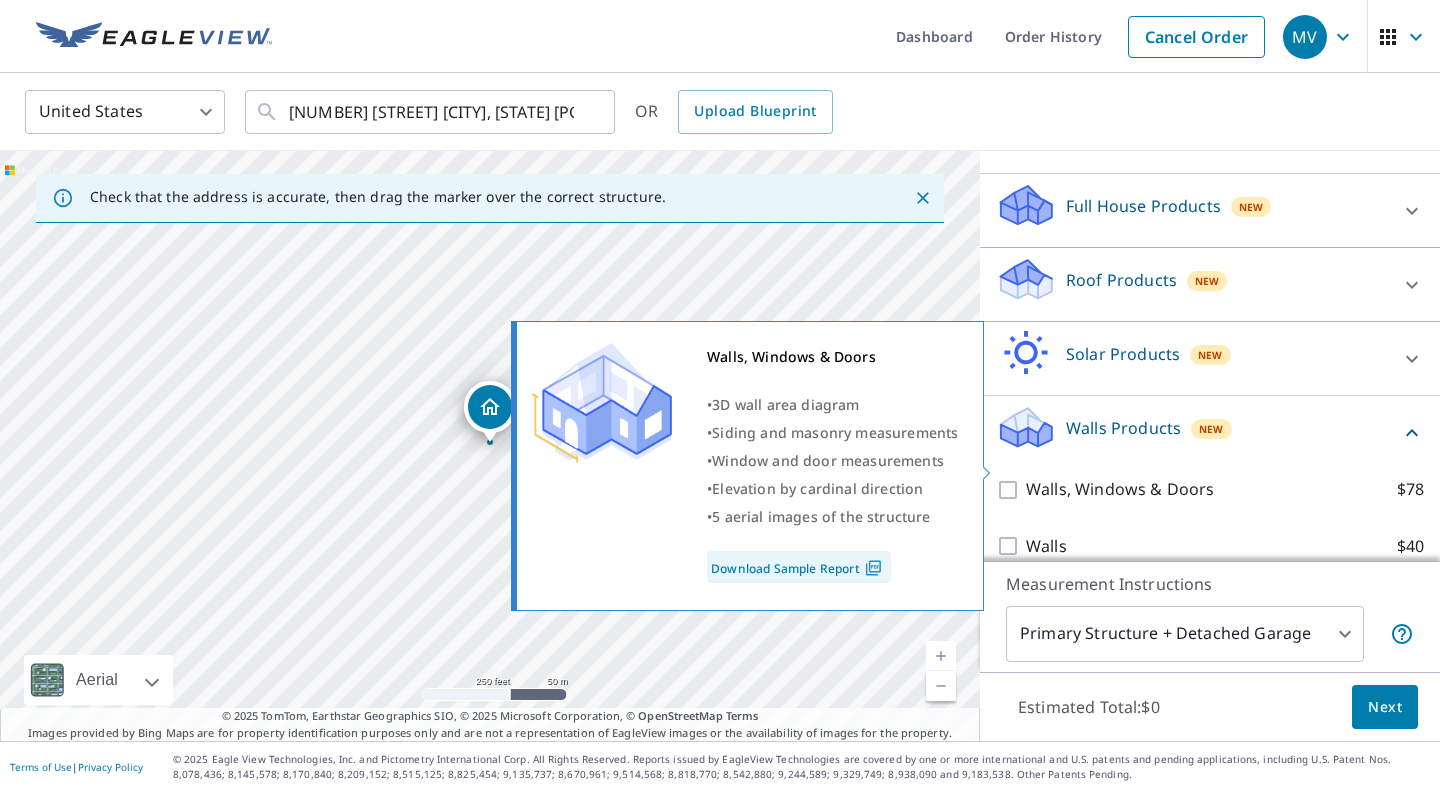 click on "Walls, Windows & Doors" at bounding box center (1120, 489) 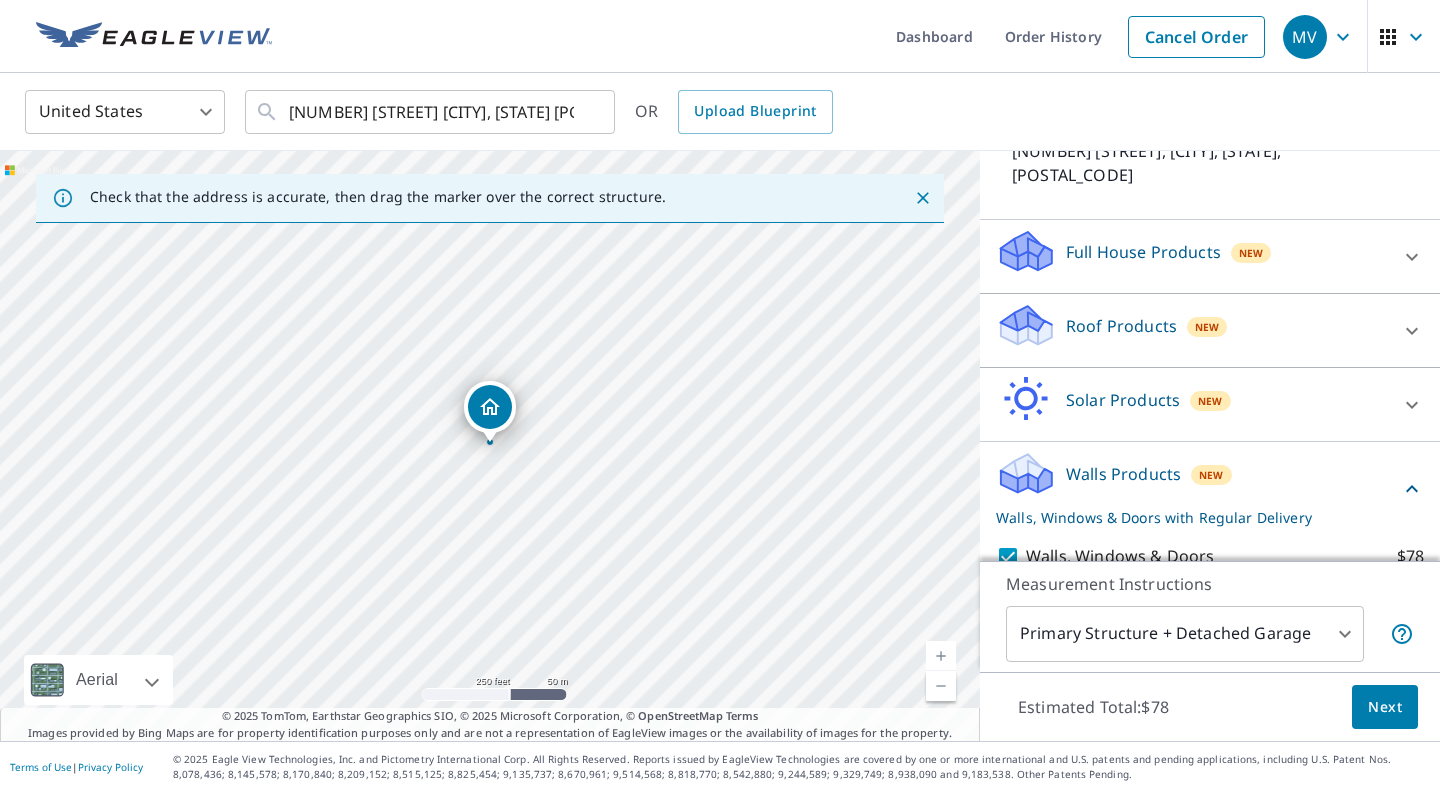 scroll, scrollTop: 273, scrollLeft: 0, axis: vertical 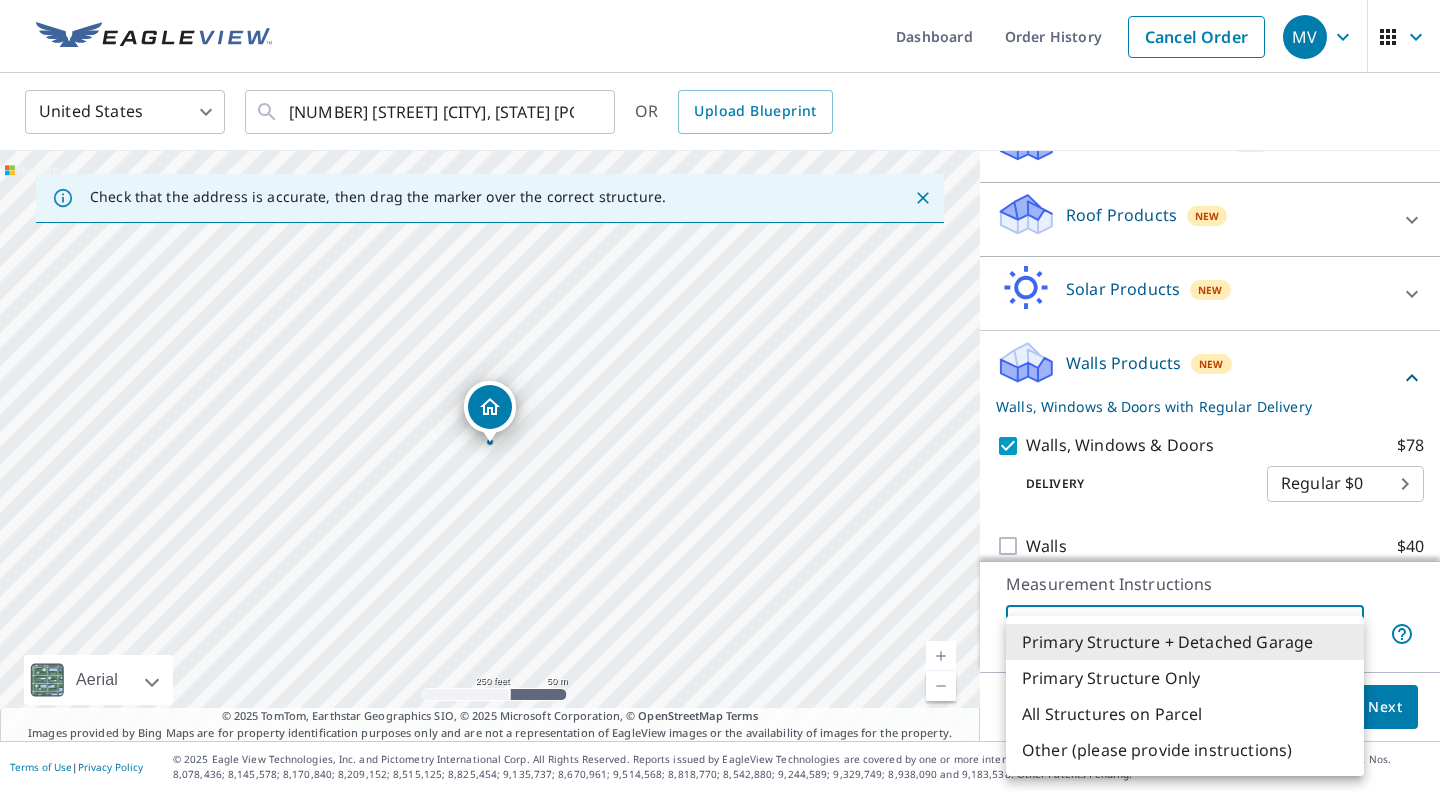 click on "MV MV
Dashboard Order History Cancel Order MV United States US ​ 552 W Wellington St Waterloo, IA 50701 ​ OR Upload Blueprint Check that the address is accurate, then drag the marker over the correct structure. 552 W Wellington St Waterloo, IA 50701 Aerial Road A standard road map Aerial A detailed look from above Labels Labels 250 feet 50 m © 2025 TomTom, © Vexcel Imaging, © 2025 Microsoft Corporation,  © OpenStreetMap Terms © 2025 TomTom, Earthstar Geographics SIO, © 2025 Microsoft Corporation, ©   OpenStreetMap   Terms Images provided by Bing Maps are for property identification purposes only and are not a representation of EagleView images or the availability of images for the property. PROPERTY TYPE Residential Commercial Multi-Family This is a complex BUILDING ID 552 W Wellington St, Waterloo, IA, 50701 Full House Products New Full House™ $105 Roof Products New Premium $32.75 - $87 Gutter $13.75 Bid Perfect™ $18 Solar Products New Inform Essentials+ $63.25 Inform Advanced $79 $30 8" at bounding box center [720, 396] 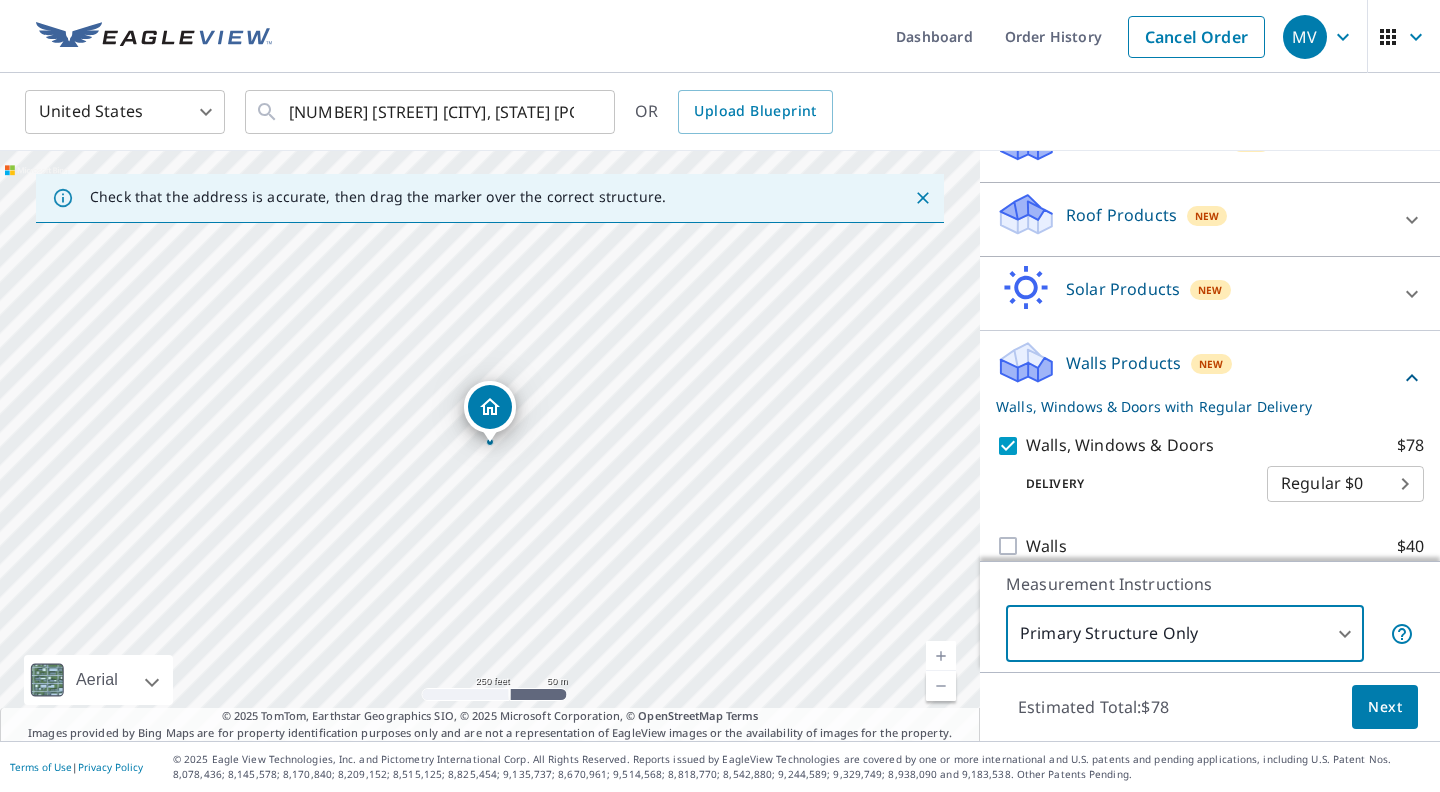 click on "MV MV
Dashboard Order History Cancel Order MV United States US ​ 552 W Wellington St Waterloo, IA 50701 ​ OR Upload Blueprint Check that the address is accurate, then drag the marker over the correct structure. 552 W Wellington St Waterloo, IA 50701 Aerial Road A standard road map Aerial A detailed look from above Labels Labels 250 feet 50 m © 2025 TomTom, © Vexcel Imaging, © 2025 Microsoft Corporation,  © OpenStreetMap Terms © 2025 TomTom, Earthstar Geographics SIO, © 2025 Microsoft Corporation, ©   OpenStreetMap   Terms Images provided by Bing Maps are for property identification purposes only and are not a representation of EagleView images or the availability of images for the property. PROPERTY TYPE Residential Commercial Multi-Family This is a complex BUILDING ID 552 W Wellington St, Waterloo, IA, 50701 Full House Products New Full House™ $105 Roof Products New Premium $32.75 - $87 Gutter $13.75 Bid Perfect™ $18 Solar Products New Inform Essentials+ $63.25 Inform Advanced $79 $30 8" at bounding box center (720, 396) 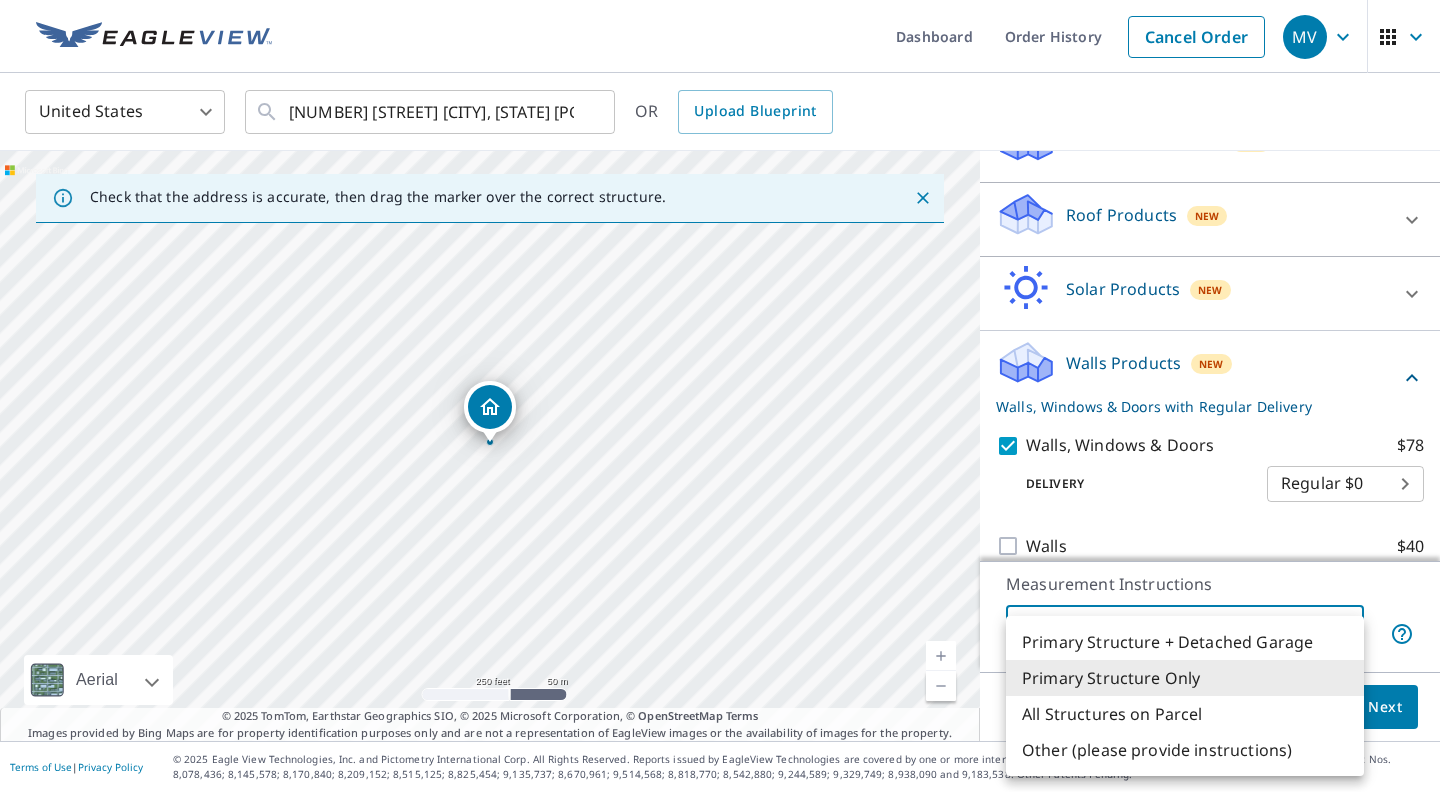 click on "Primary Structure + Detached Garage" at bounding box center [1185, 642] 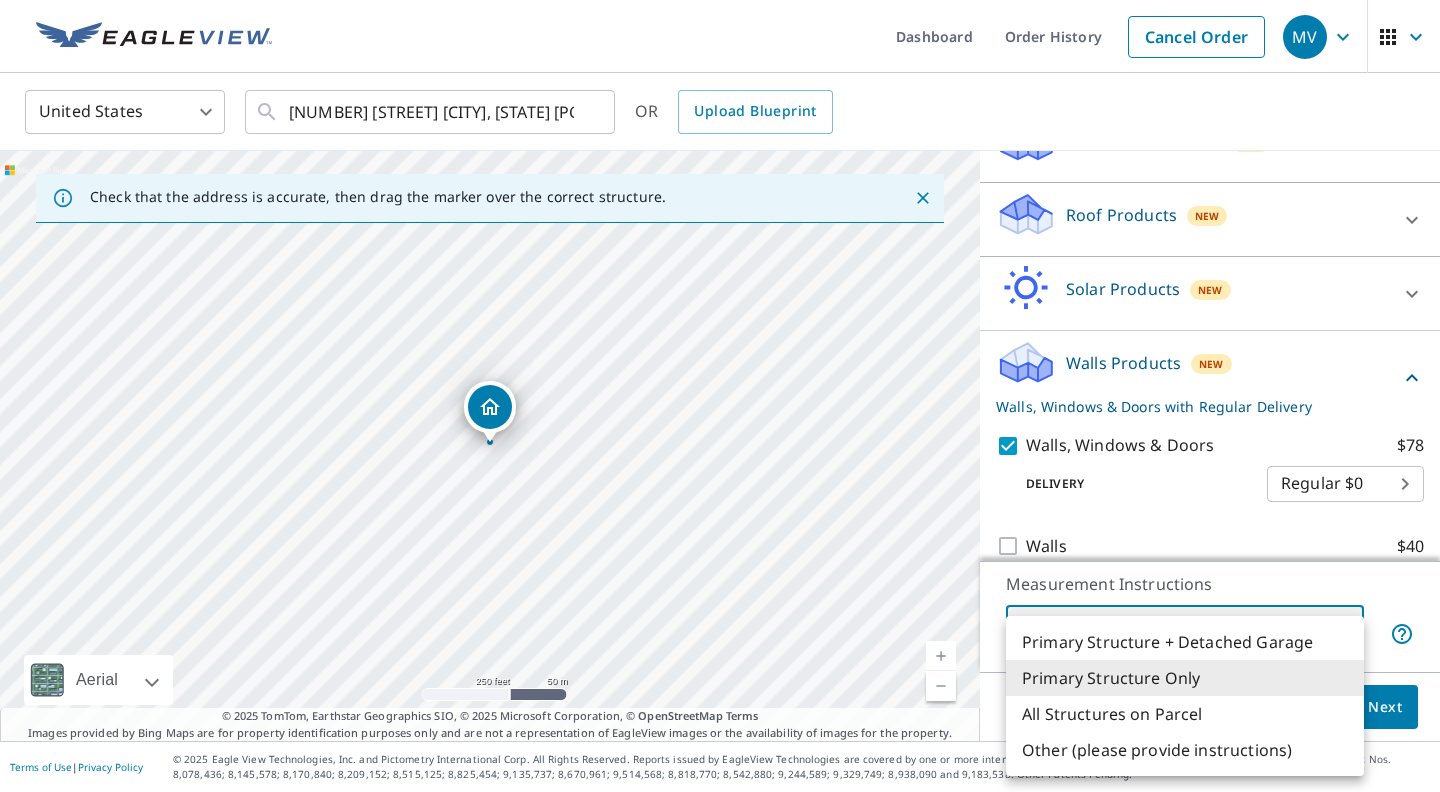 type on "1" 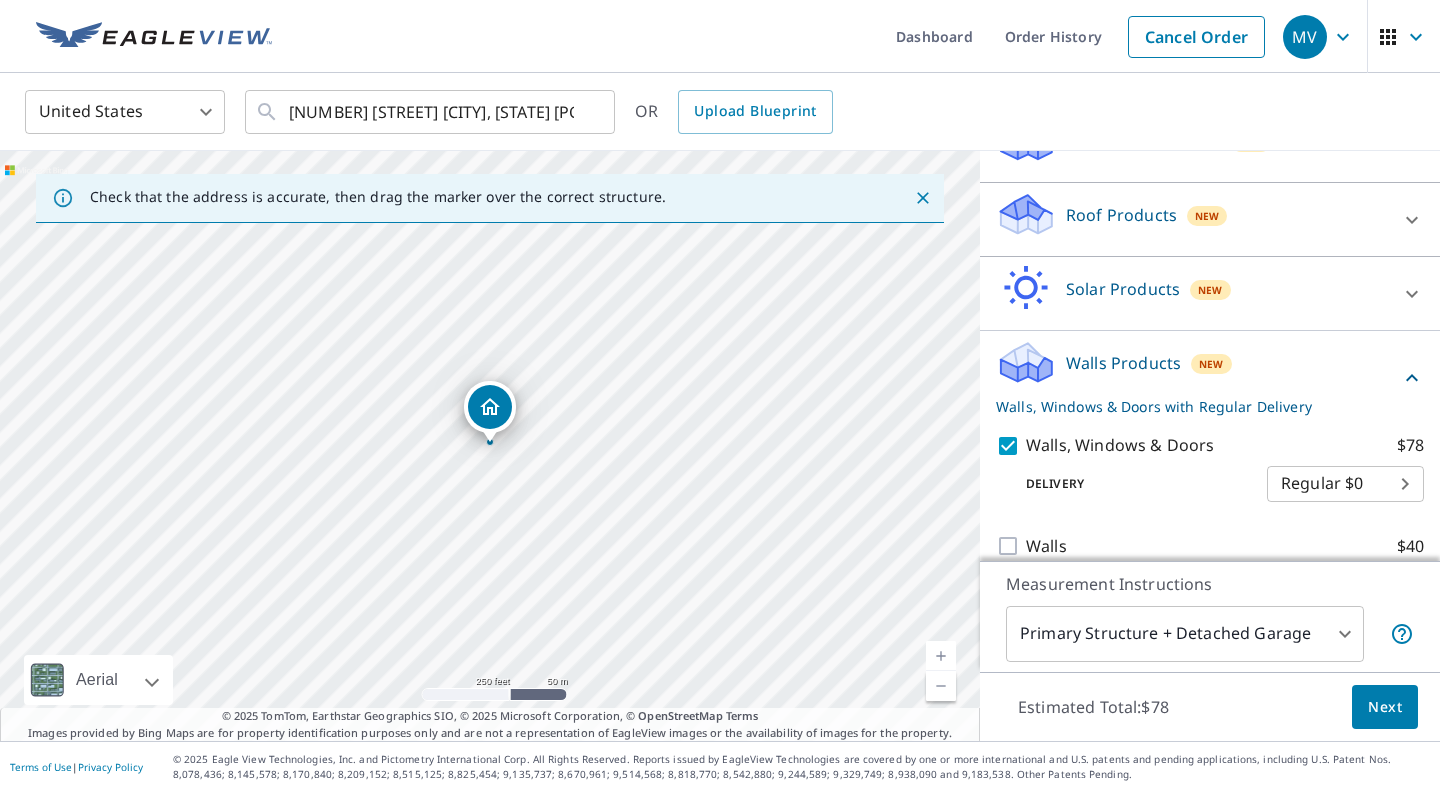 click on "Measurement Instructions Primary Structure + Detached Garage 1 ​" at bounding box center [1210, 616] 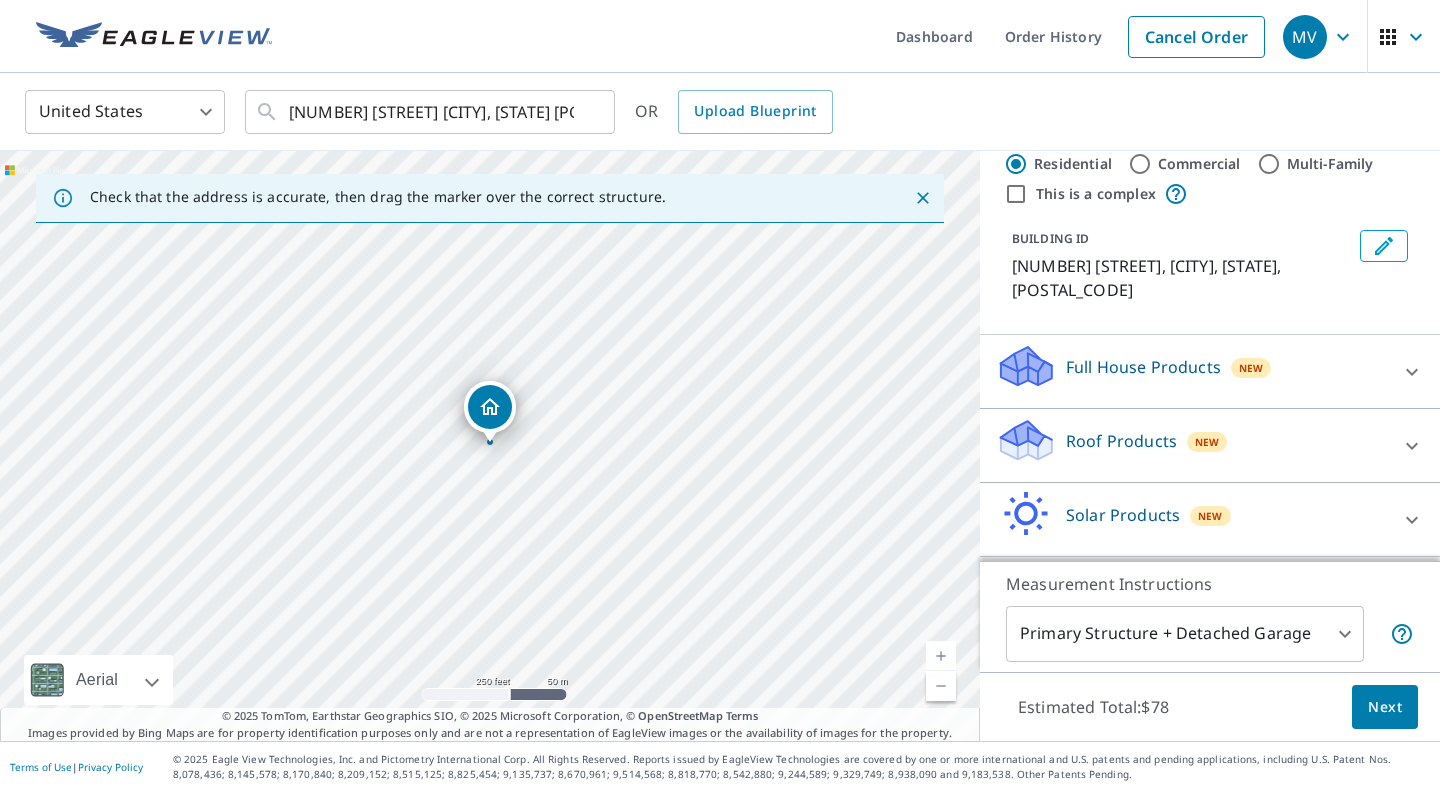 scroll, scrollTop: 41, scrollLeft: 0, axis: vertical 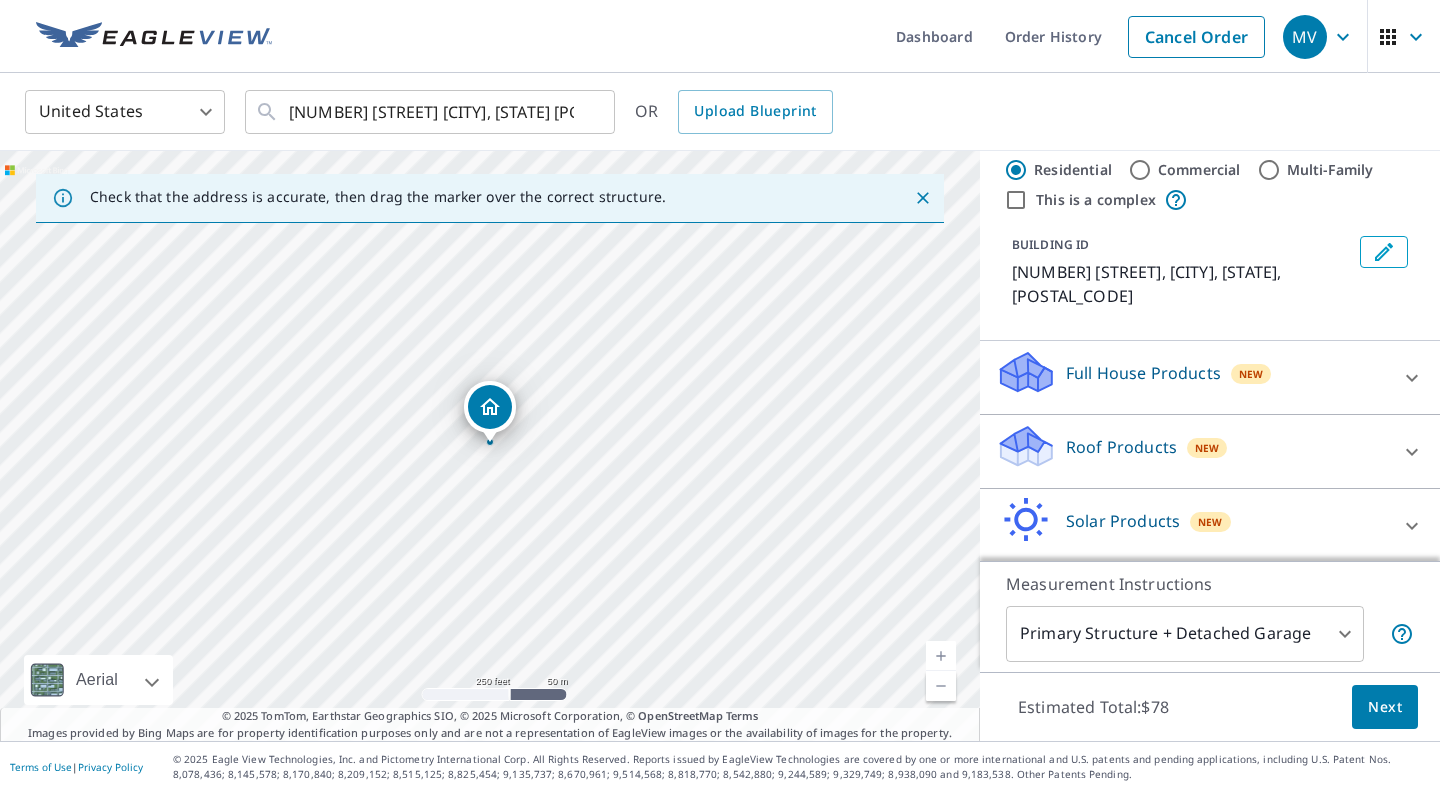 click on "Roof Products New" at bounding box center [1192, 451] 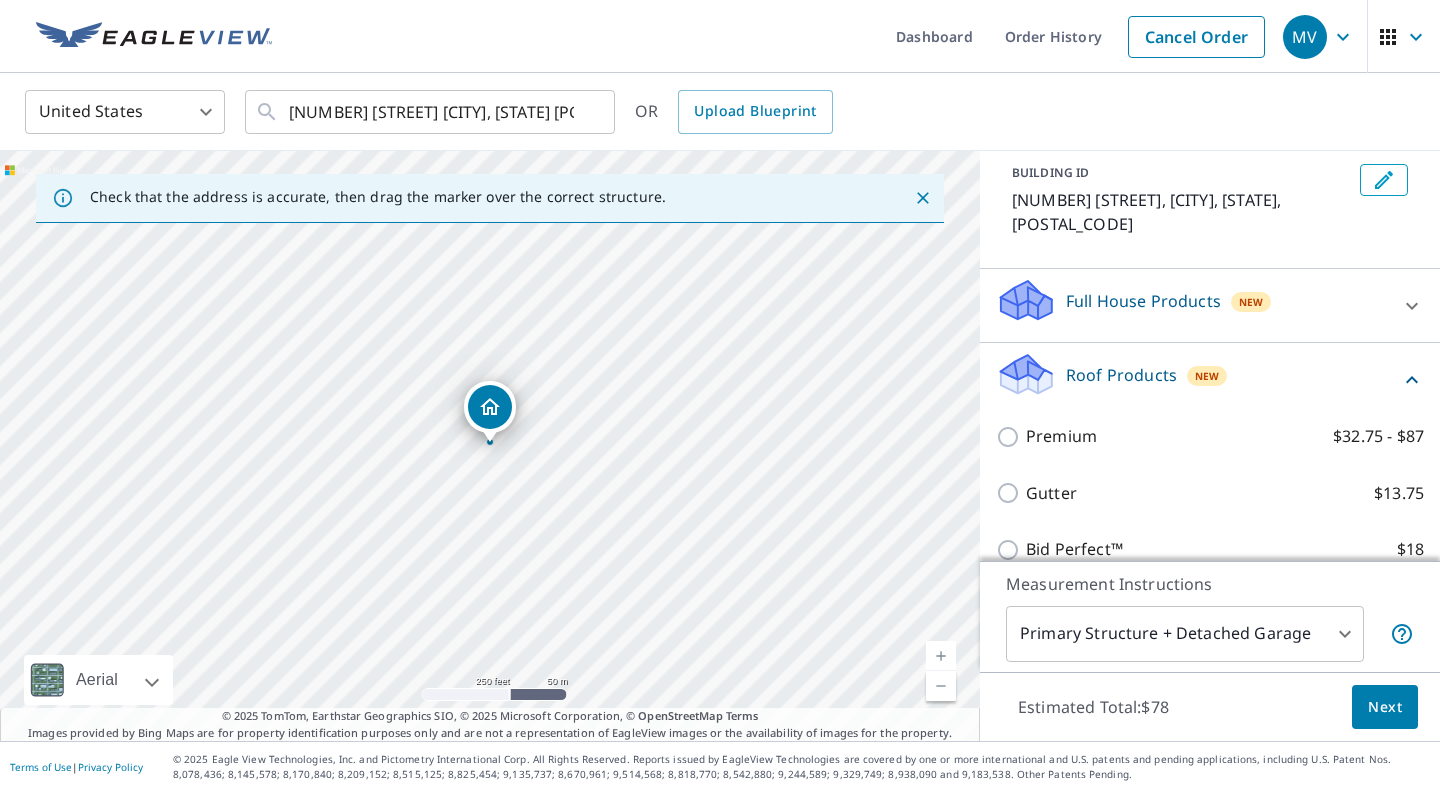 scroll, scrollTop: 122, scrollLeft: 0, axis: vertical 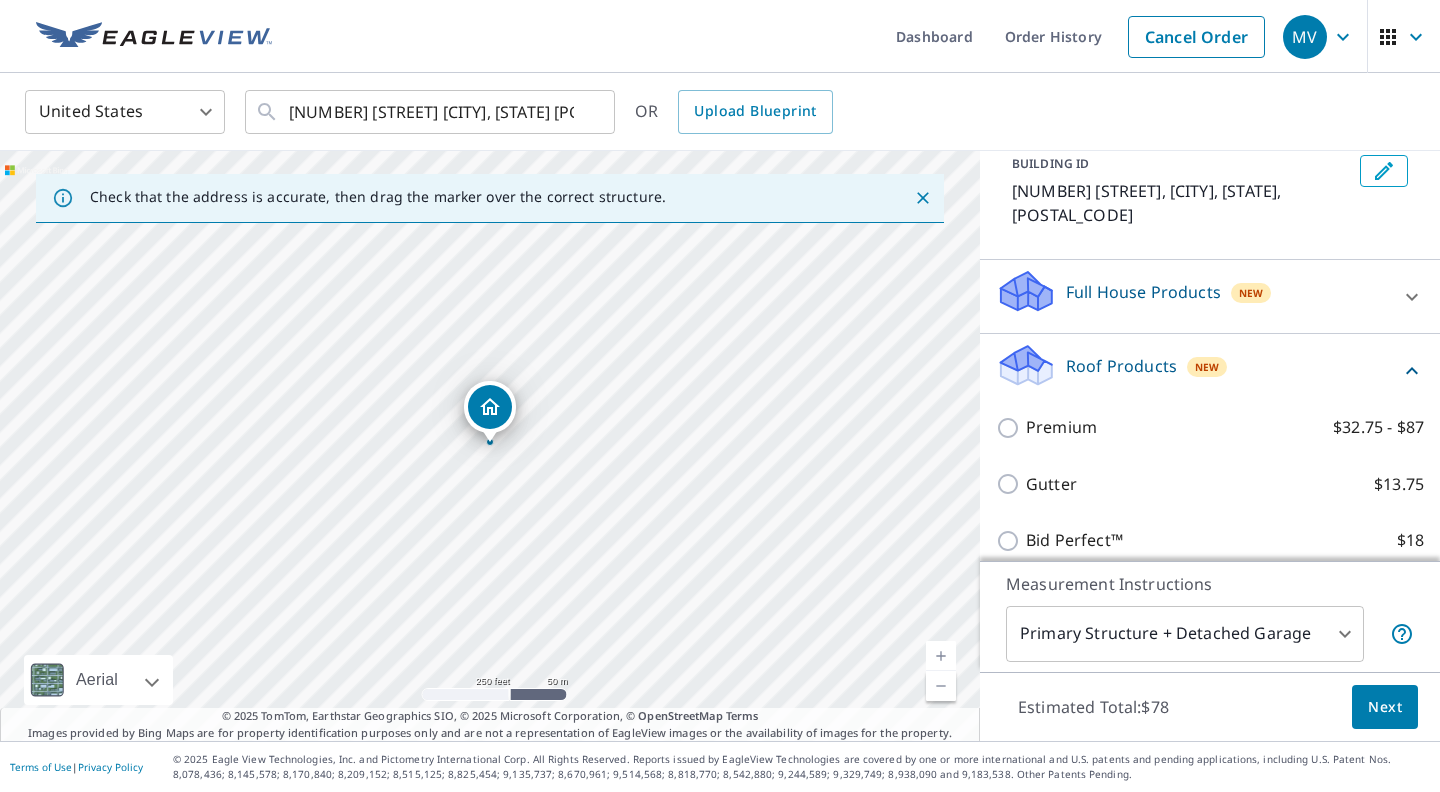 click on "Gutter $13.75" at bounding box center (1210, 484) 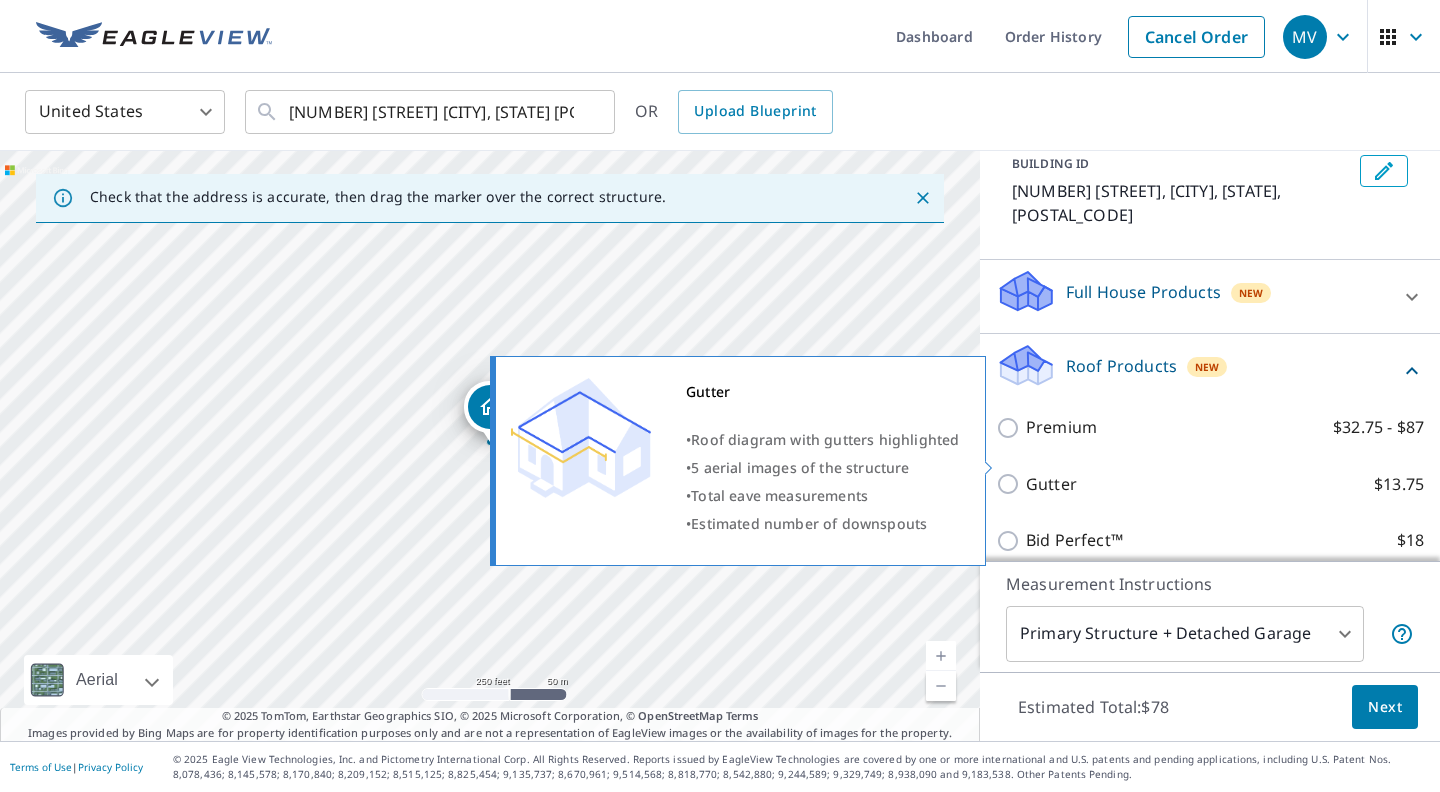 click on "Gutter $13.75" at bounding box center [1011, 484] 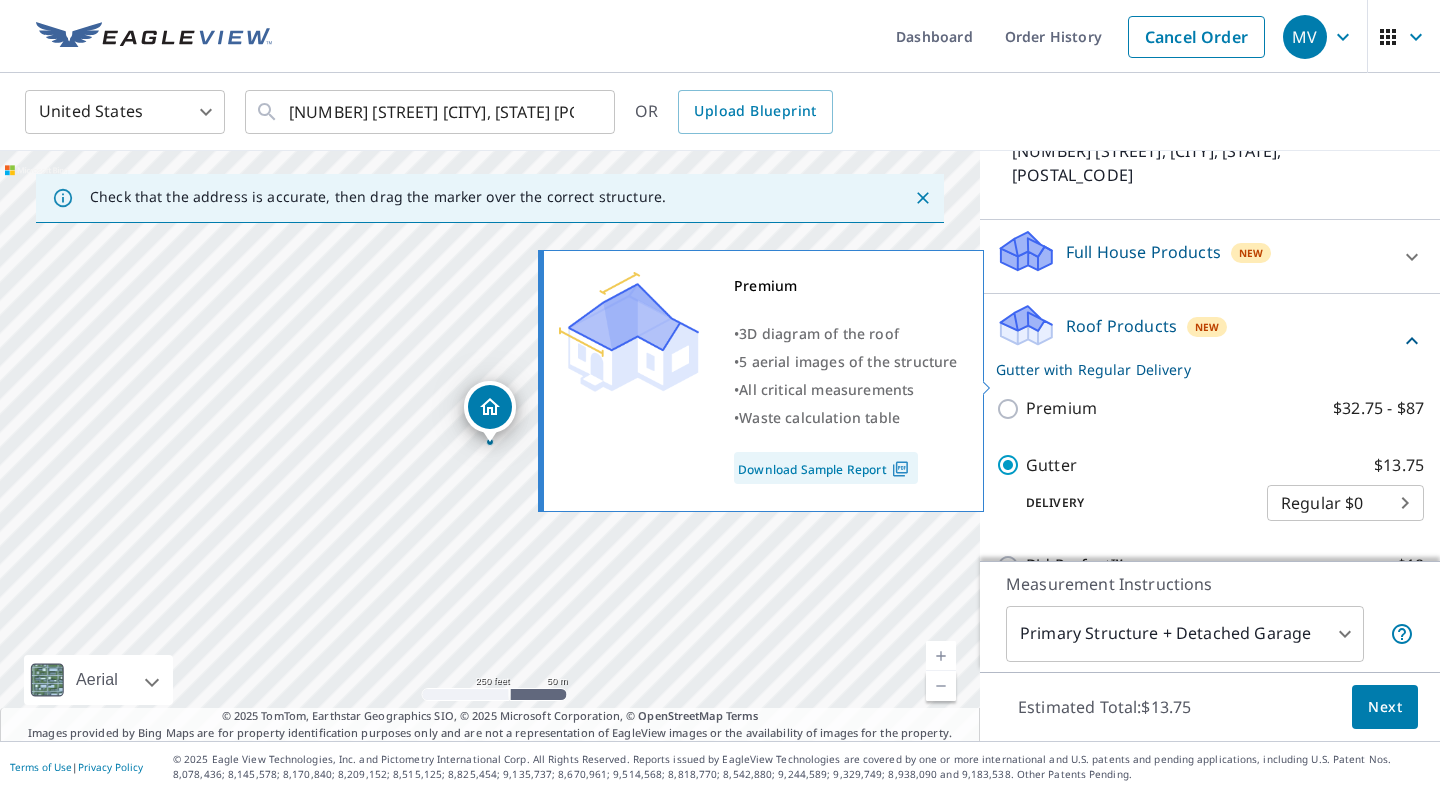 scroll, scrollTop: 444, scrollLeft: 0, axis: vertical 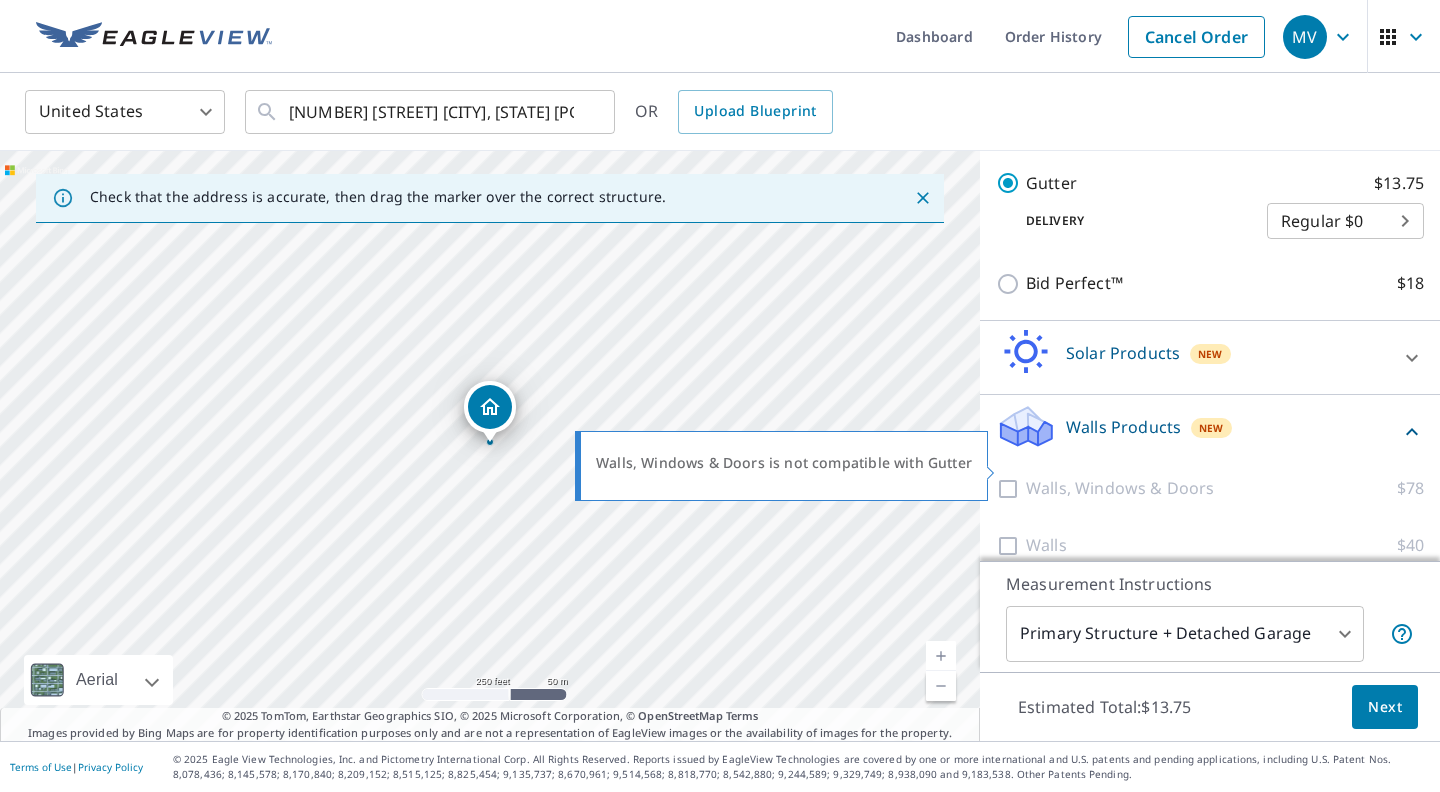click at bounding box center (1011, 488) 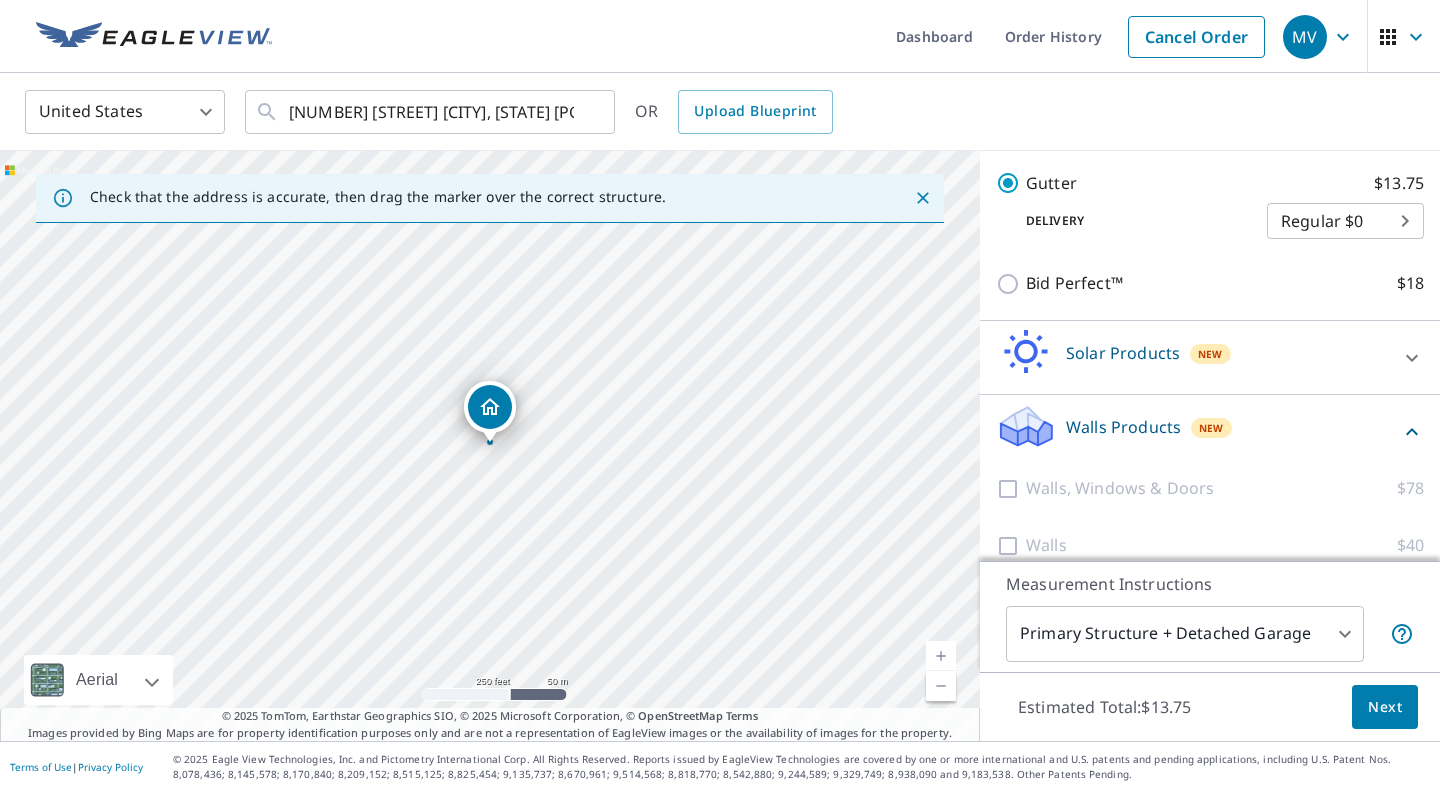 click on "Next" at bounding box center [1385, 707] 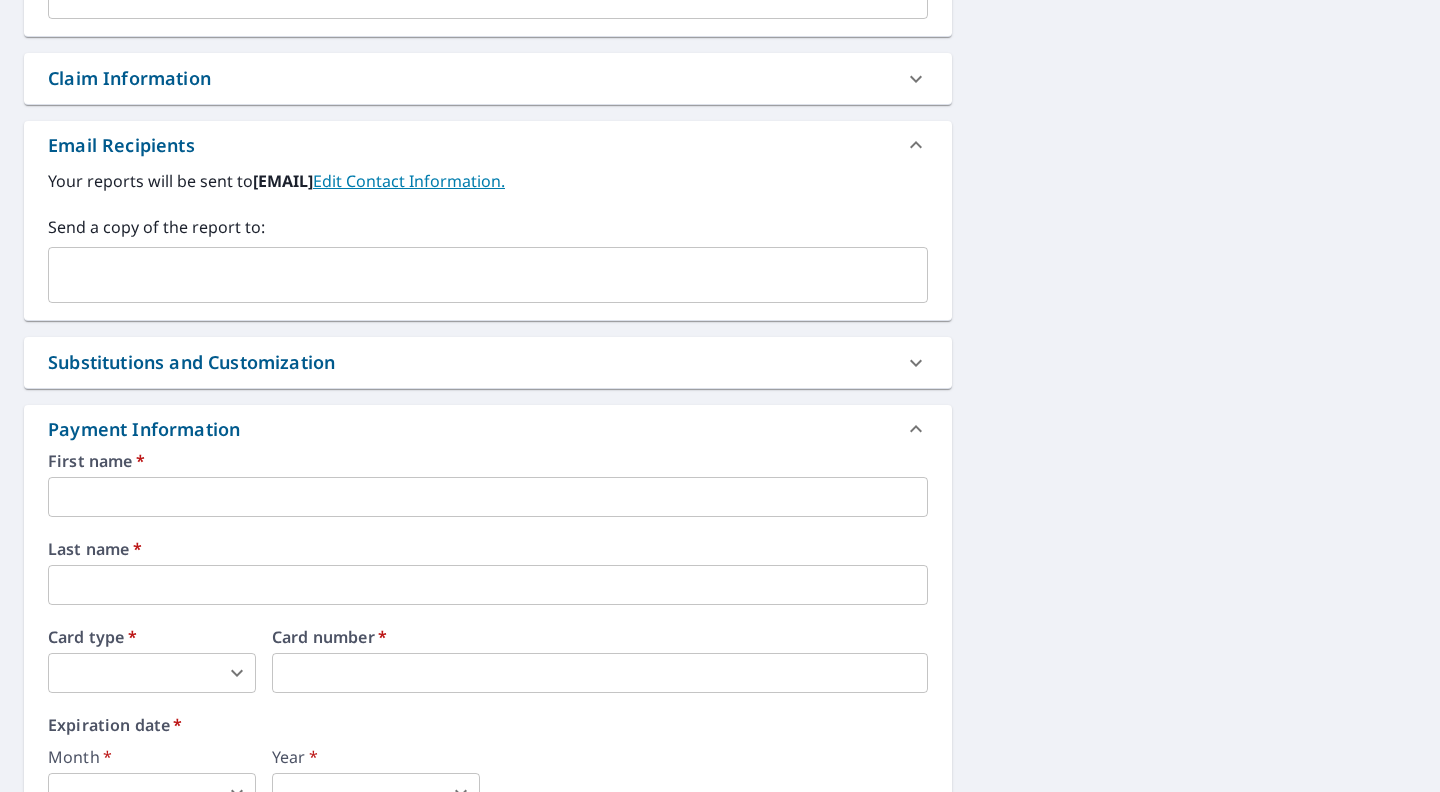 scroll, scrollTop: 907, scrollLeft: 0, axis: vertical 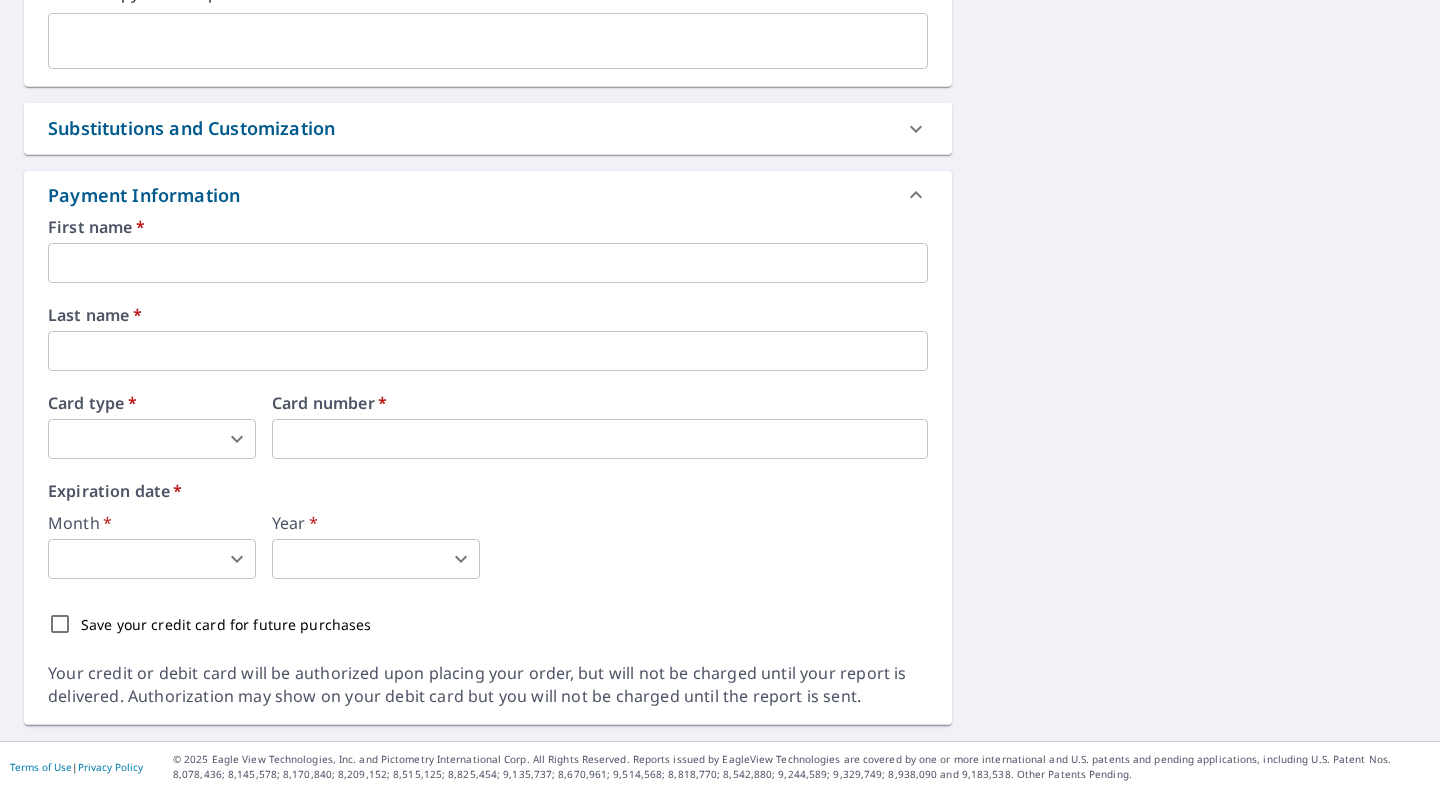 click at bounding box center (488, 263) 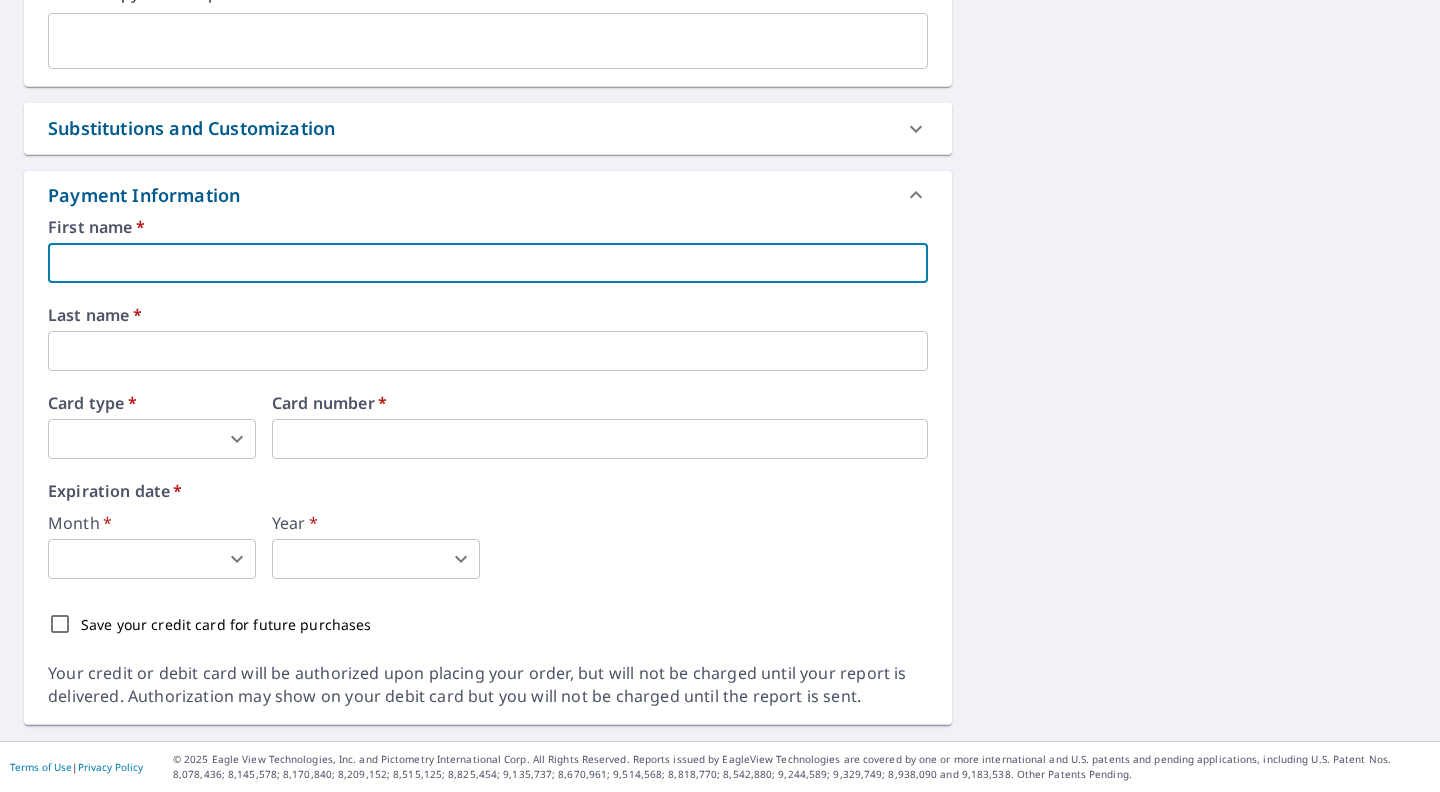 type on "Meghan" 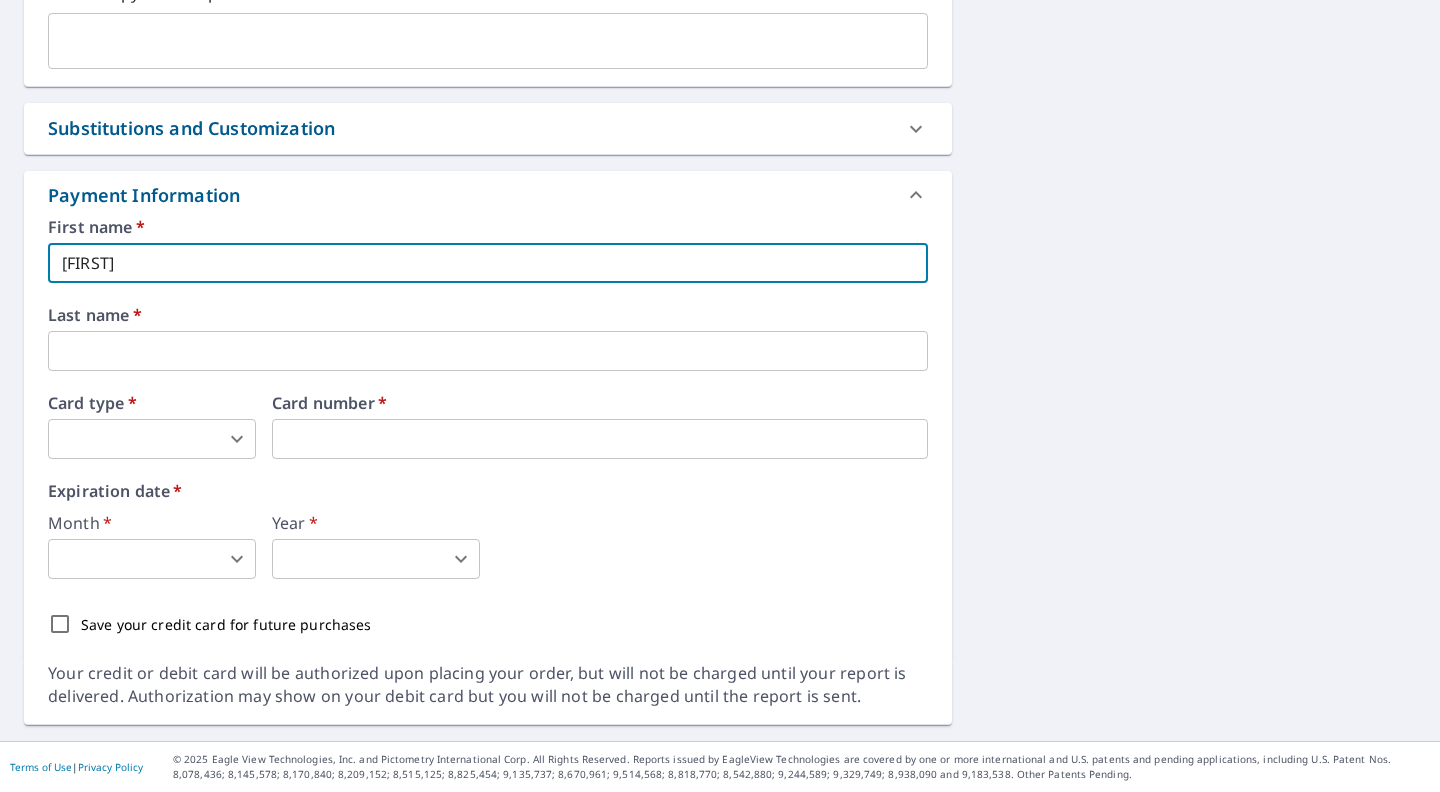 type on "vanroekelmeg@icloud.com" 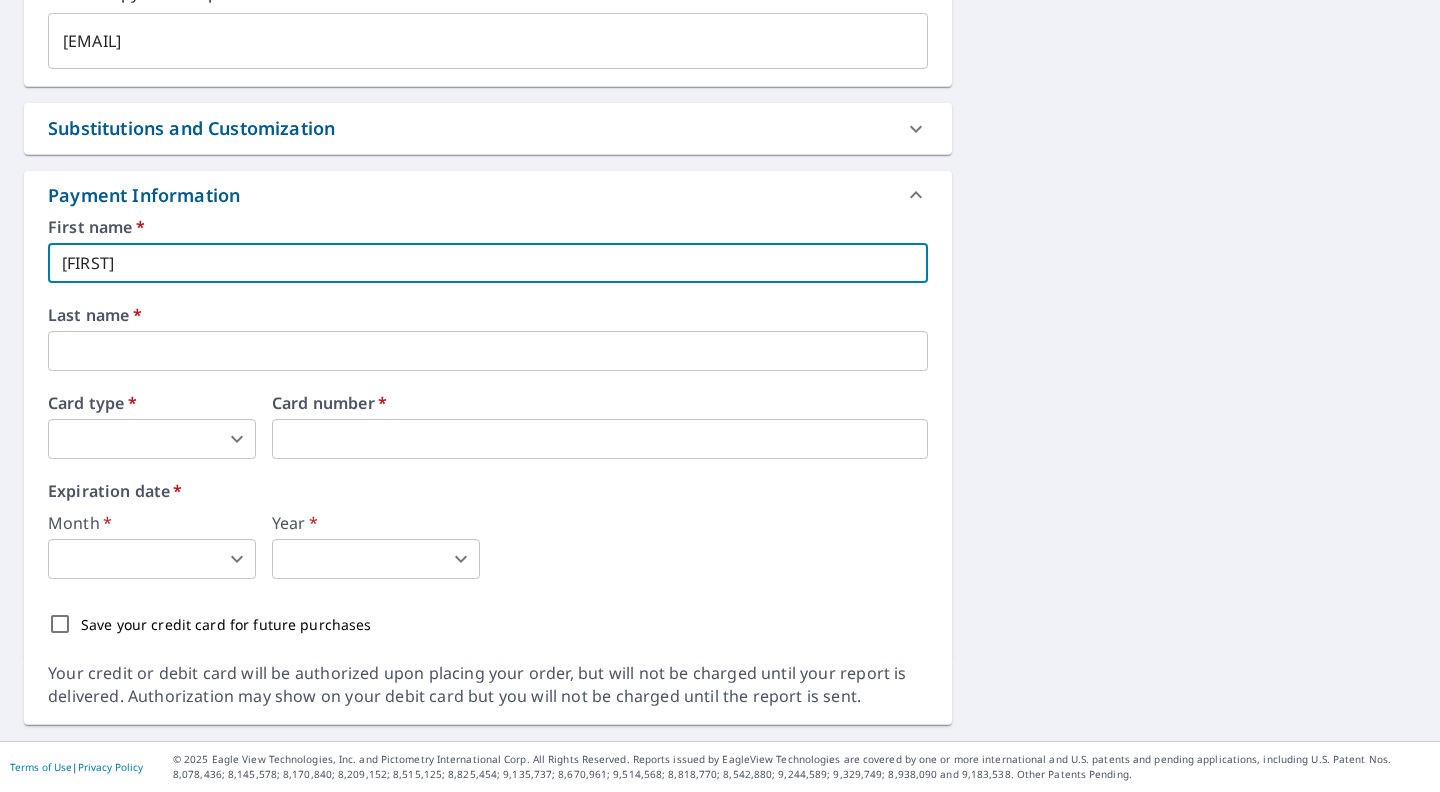 type on "Van Roekel" 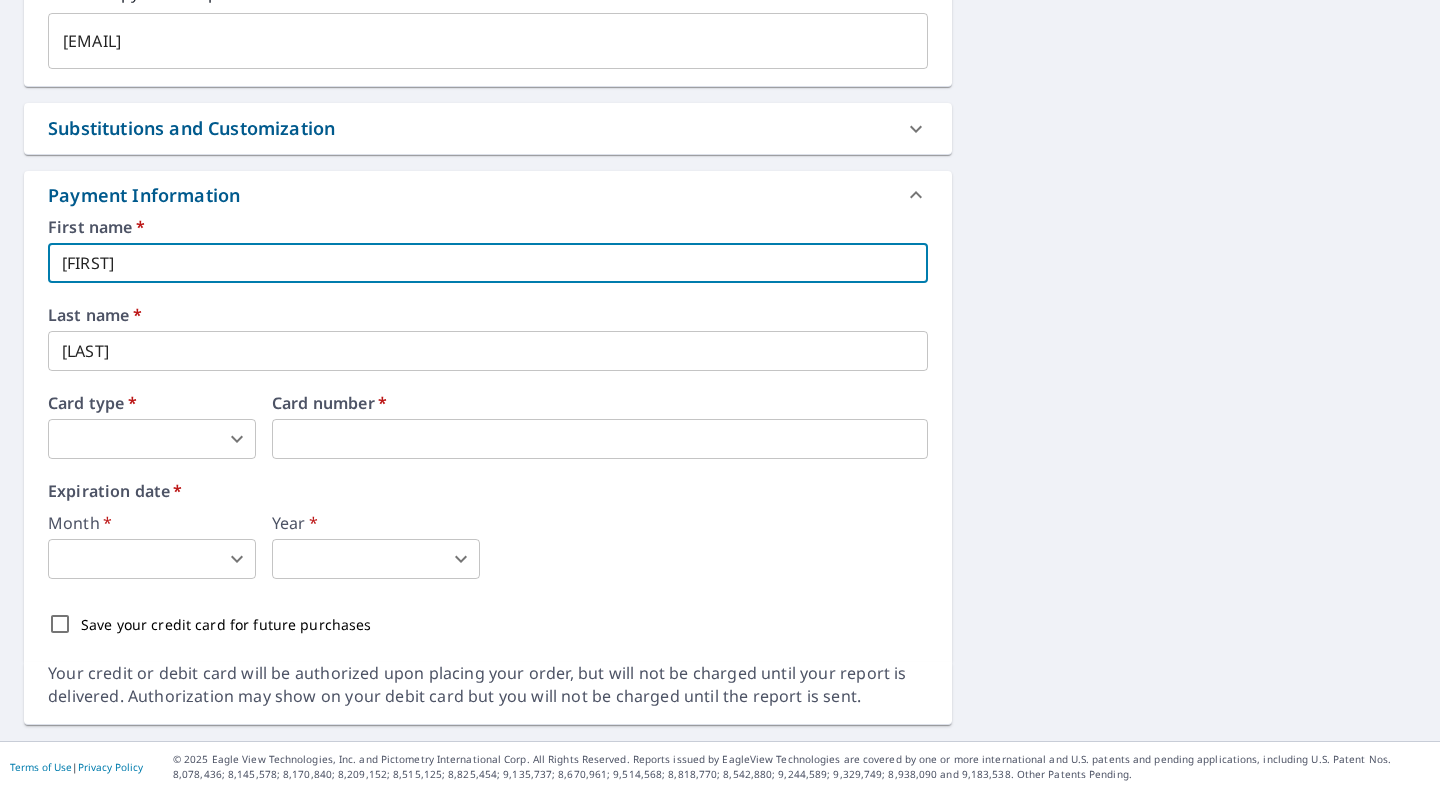 click on "MV MV
Dashboard Order History Cancel Order MV Dashboard / Finalize Order Finalize Order 552 W Wellington St Waterloo, IA 50701 Aerial Road A standard road map Aerial A detailed look from above Labels Labels 250 feet 50 m © 2025 TomTom, © Vexcel Imaging, © 2025 Microsoft Corporation,  © OpenStreetMap Terms PROPERTY TYPE Residential BUILDING ID 552 W Wellington St, Waterloo, IA, 50701 Changes to structures in last 4 years ( renovations, additions, etc. ) Include Special Instructions x ​ Claim Information Claim number ​ Job number ​ Claim information ​ PO number ​ Date of loss ​ Cat ID ​ Email Recipients Your reports will be sent to  lmservicesmaintenance@gmail.com.  Edit Contact Information. Send a copy of the report to: vanroekelmeg@icloud.com ​ Substitutions and Customization Roof measurement report substitutions If a Residential/Multi-Family Report is unavailable send me a Commercial Report: Yes No Ask Additional Report Formats (Not available for all reports) DXF RXF XML First name" at bounding box center [720, 396] 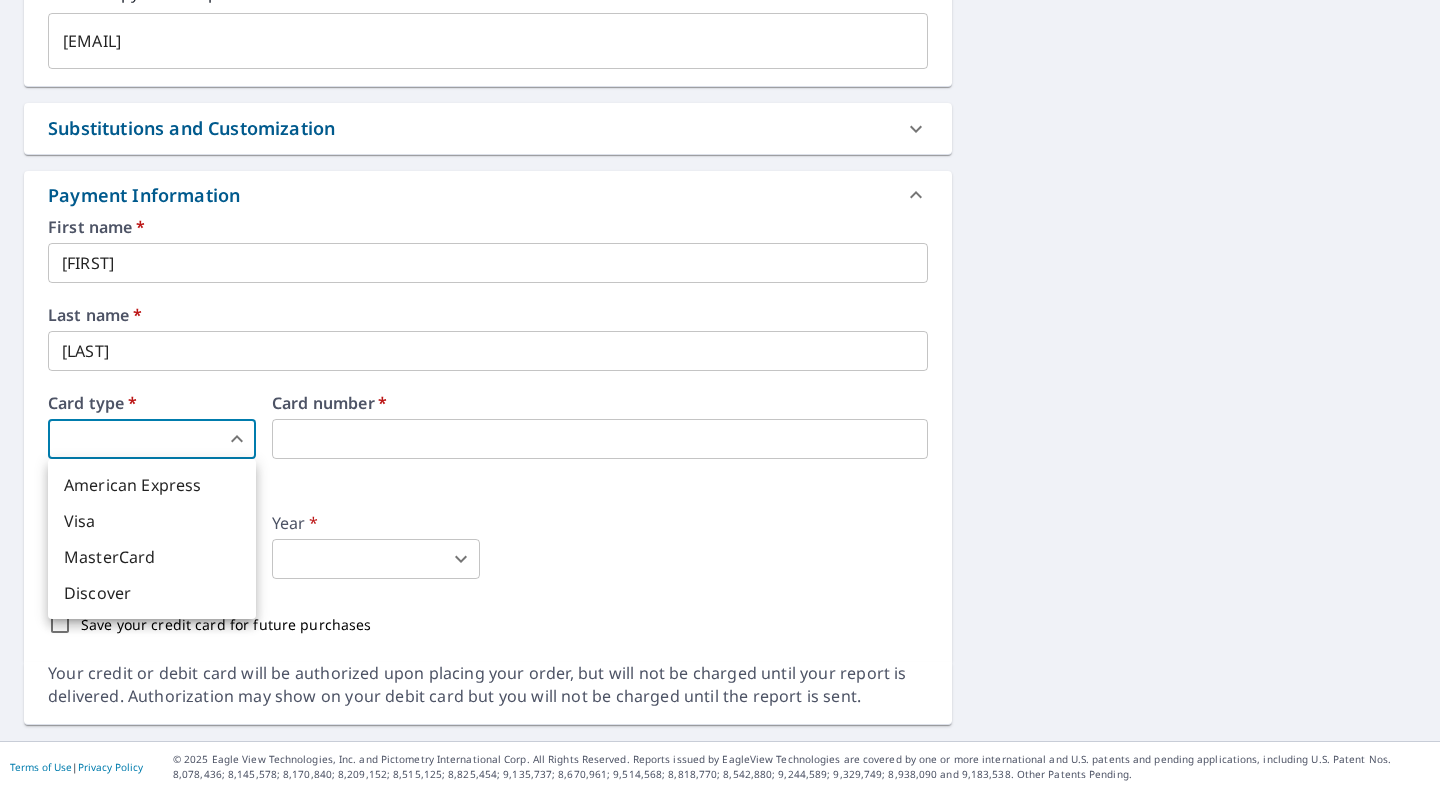 click on "Visa" at bounding box center (152, 521) 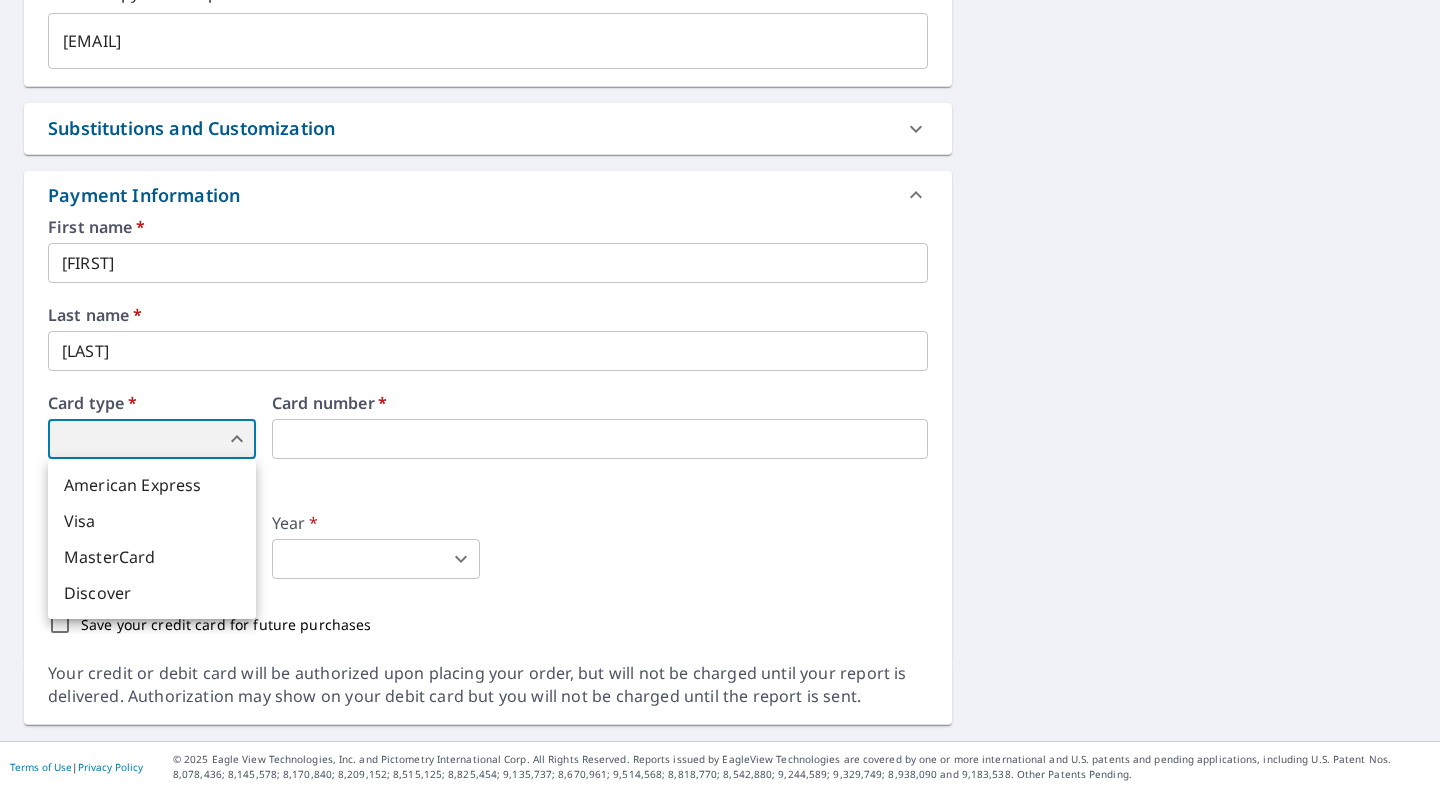 type on "2" 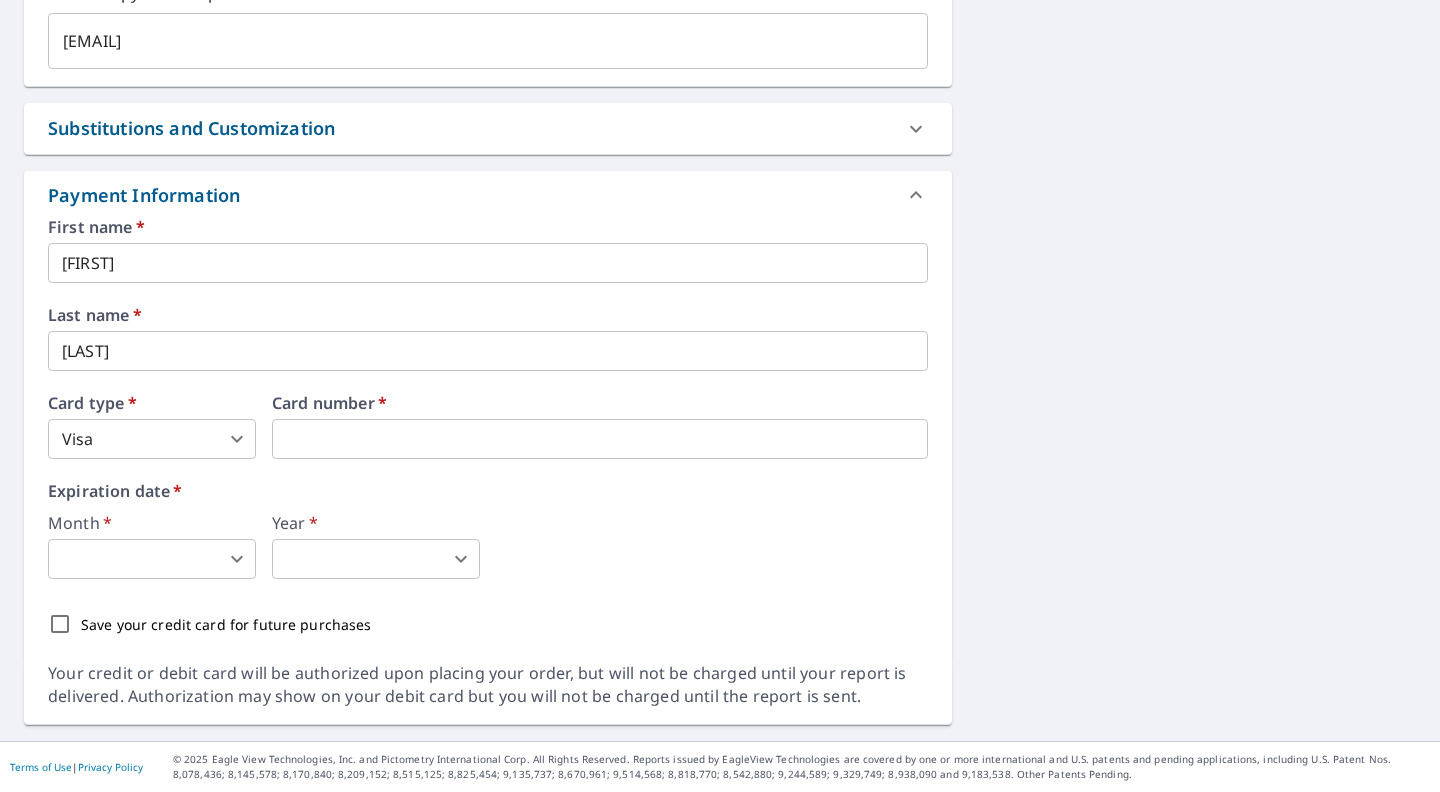 click on "Expiration date   *" at bounding box center [488, 491] 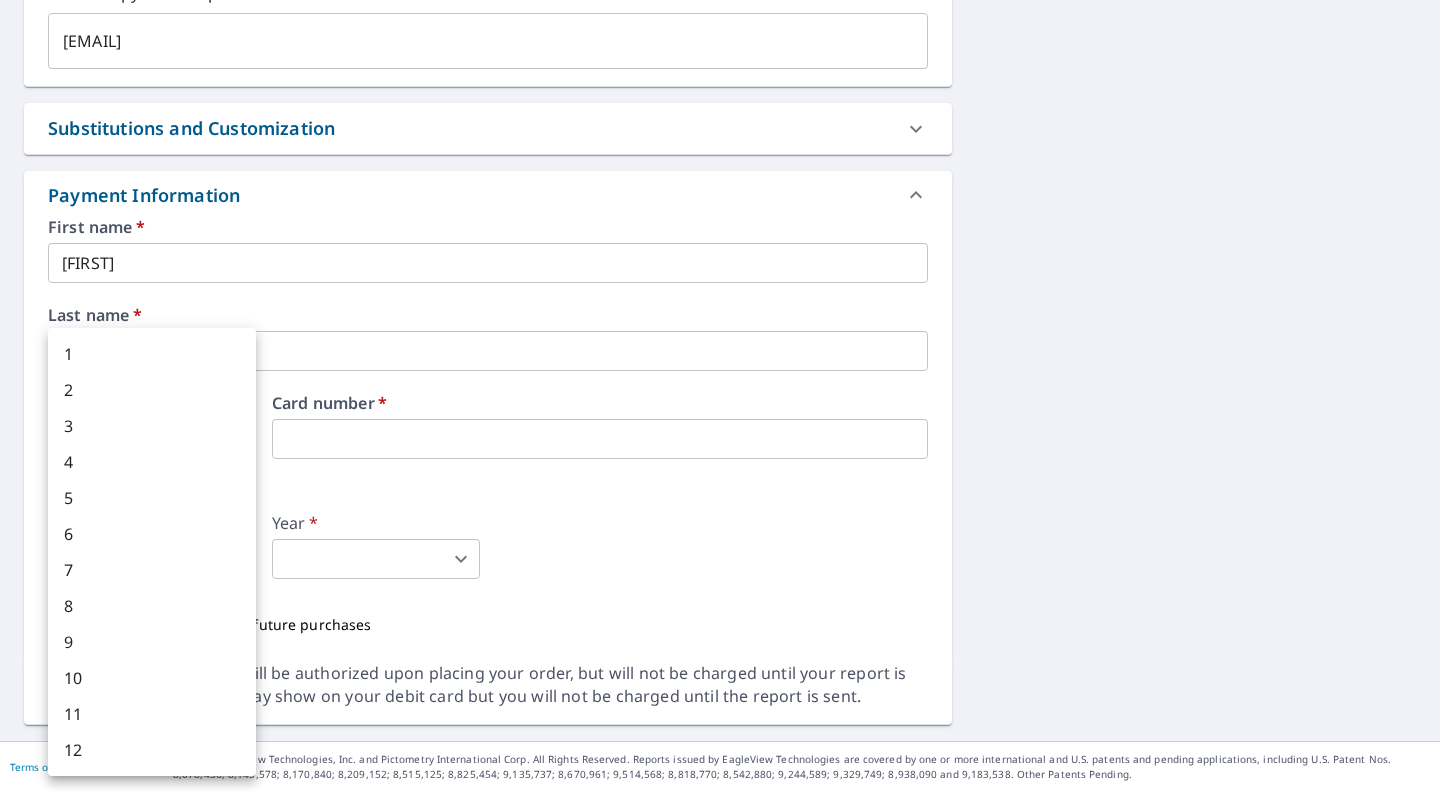 click on "MV MV
Dashboard Order History Cancel Order MV Dashboard / Finalize Order Finalize Order 552 W Wellington St Waterloo, IA 50701 Aerial Road A standard road map Aerial A detailed look from above Labels Labels 250 feet 50 m © 2025 TomTom, © Vexcel Imaging, © 2025 Microsoft Corporation,  © OpenStreetMap Terms PROPERTY TYPE Residential BUILDING ID 552 W Wellington St, Waterloo, IA, 50701 Changes to structures in last 4 years ( renovations, additions, etc. ) Include Special Instructions x ​ Claim Information Claim number ​ Job number ​ Claim information ​ PO number ​ Date of loss ​ Cat ID ​ Email Recipients Your reports will be sent to  lmservicesmaintenance@gmail.com.  Edit Contact Information. Send a copy of the report to: vanroekelmeg@icloud.com ​ Substitutions and Customization Roof measurement report substitutions If a Residential/Multi-Family Report is unavailable send me a Commercial Report: Yes No Ask Additional Report Formats (Not available for all reports) DXF RXF XML First name" at bounding box center (720, 396) 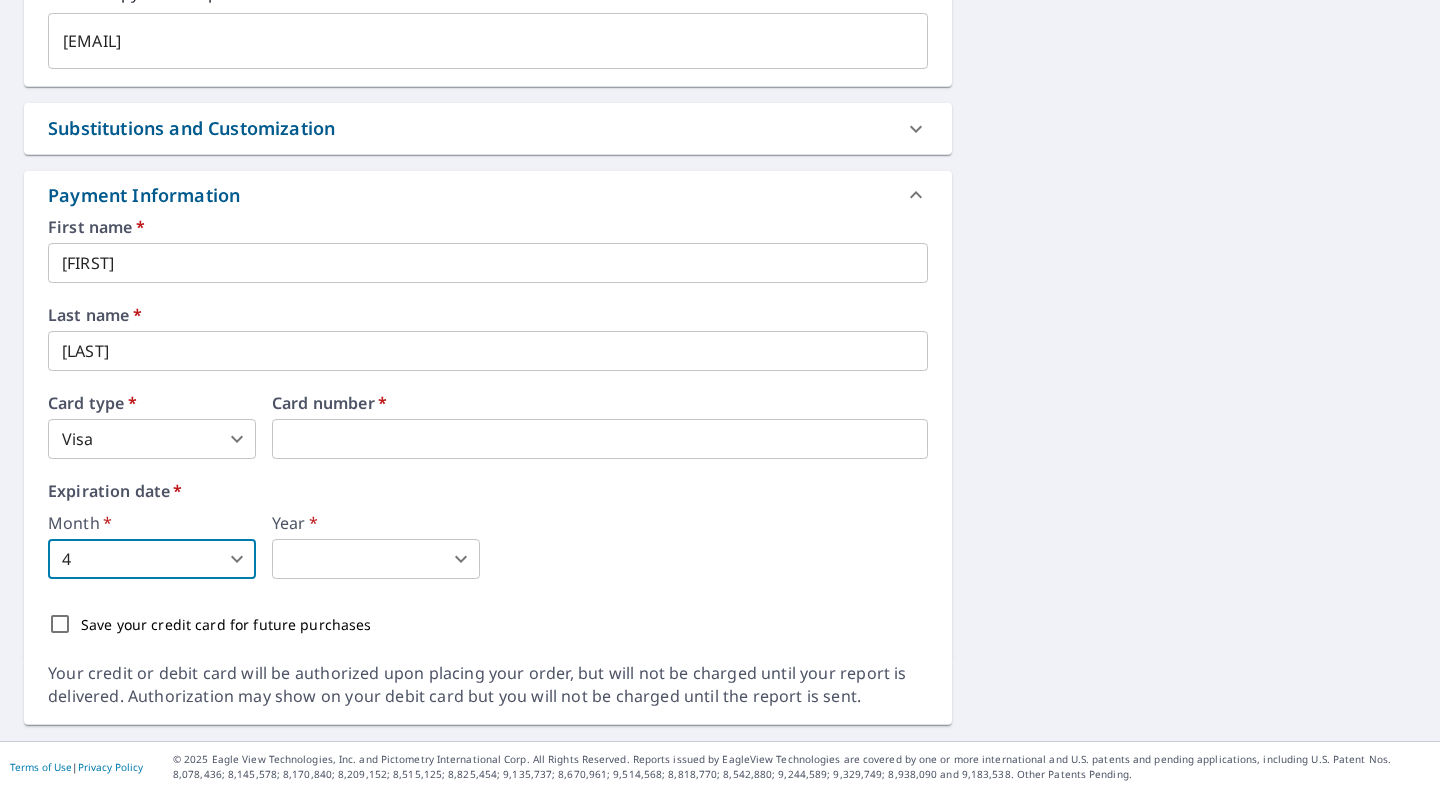 click on "MV MV
Dashboard Order History Cancel Order MV Dashboard / Finalize Order Finalize Order 552 W Wellington St Waterloo, IA 50701 Aerial Road A standard road map Aerial A detailed look from above Labels Labels 250 feet 50 m © 2025 TomTom, © Vexcel Imaging, © 2025 Microsoft Corporation,  © OpenStreetMap Terms PROPERTY TYPE Residential BUILDING ID 552 W Wellington St, Waterloo, IA, 50701 Changes to structures in last 4 years ( renovations, additions, etc. ) Include Special Instructions x ​ Claim Information Claim number ​ Job number ​ Claim information ​ PO number ​ Date of loss ​ Cat ID ​ Email Recipients Your reports will be sent to  lmservicesmaintenance@gmail.com.  Edit Contact Information. Send a copy of the report to: vanroekelmeg@icloud.com ​ Substitutions and Customization Roof measurement report substitutions If a Residential/Multi-Family Report is unavailable send me a Commercial Report: Yes No Ask Additional Report Formats (Not available for all reports) DXF RXF XML First name" at bounding box center [720, 396] 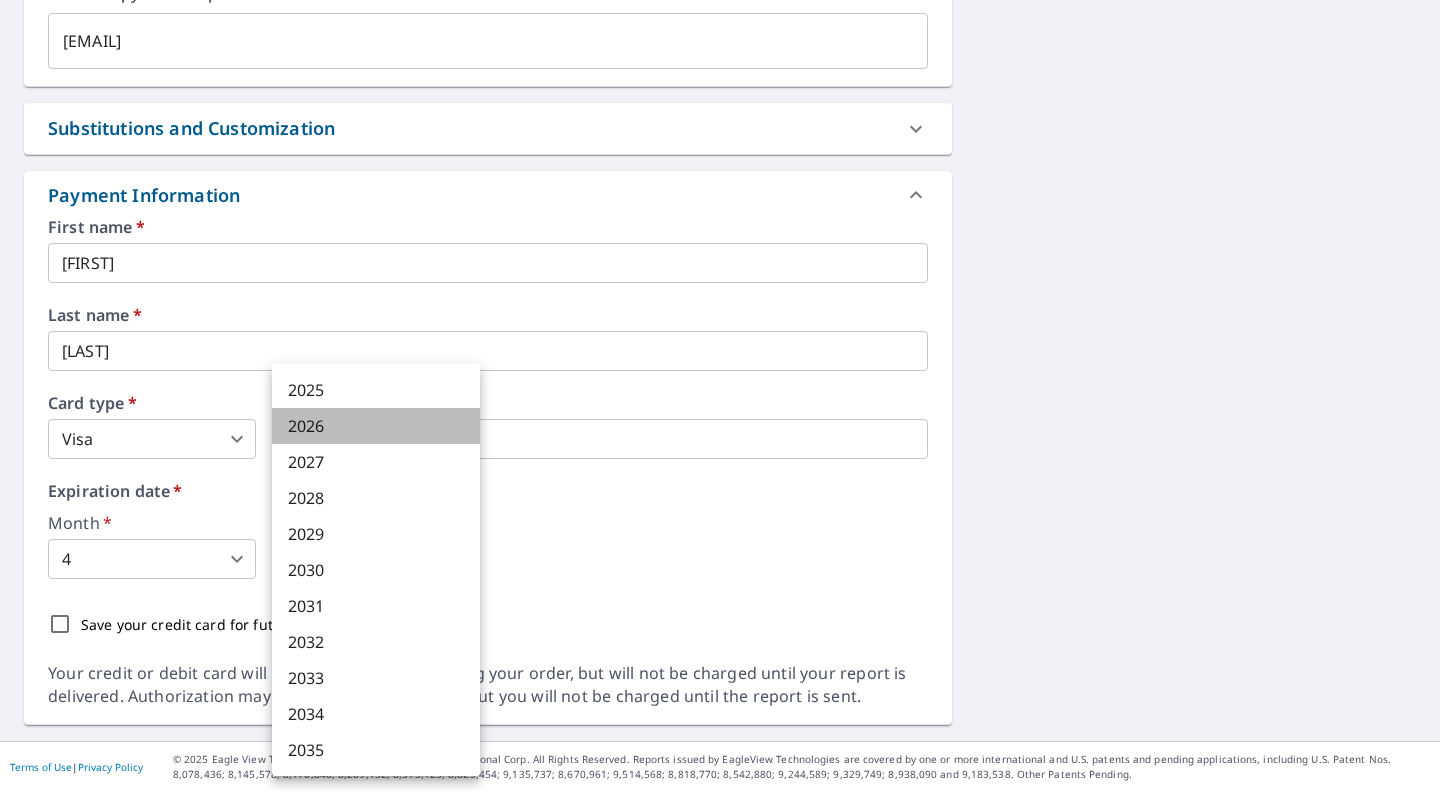 click on "2026" at bounding box center [376, 426] 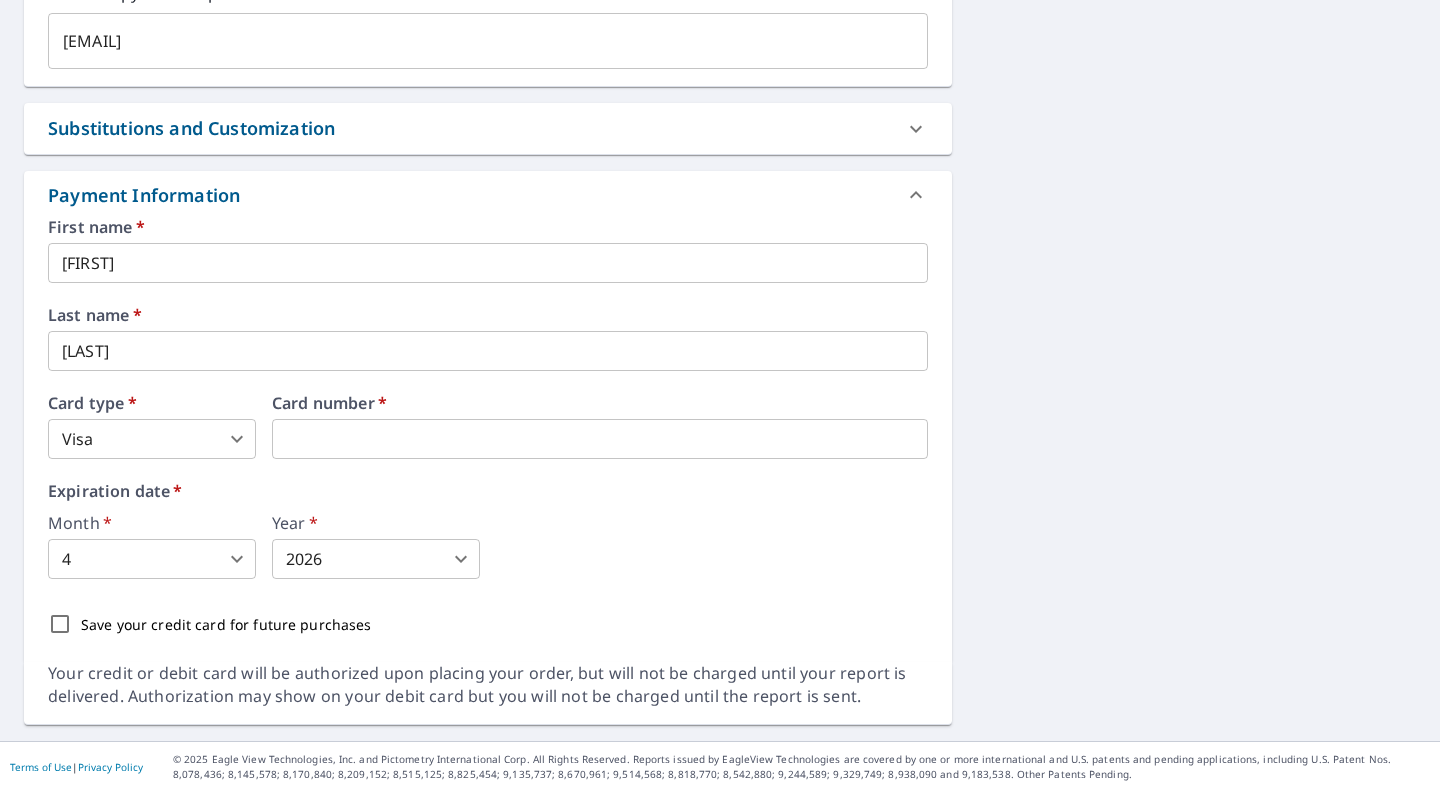 click on "Month   * 4 4 ​ Year   * 2026 2026 ​" at bounding box center [488, 547] 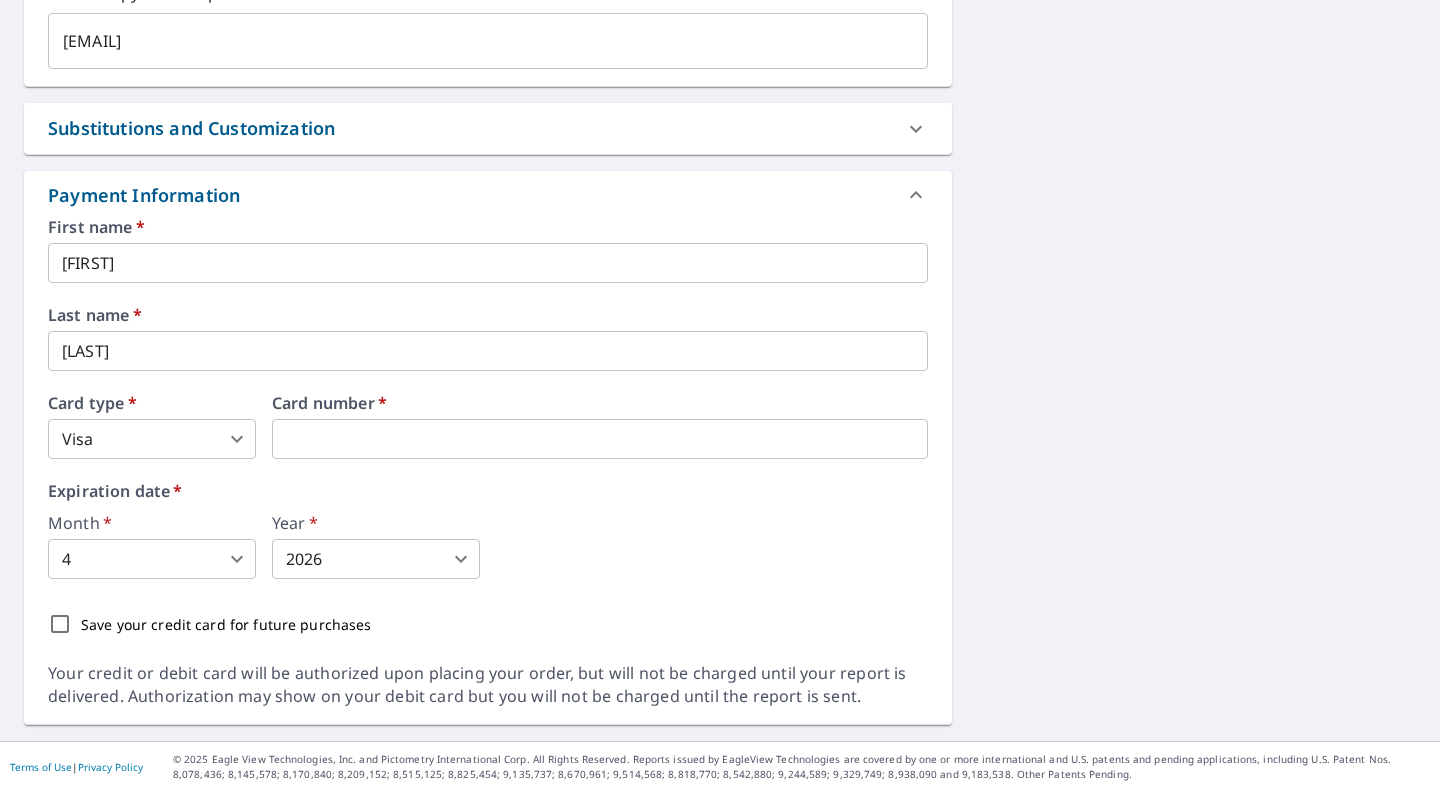 scroll, scrollTop: 0, scrollLeft: 0, axis: both 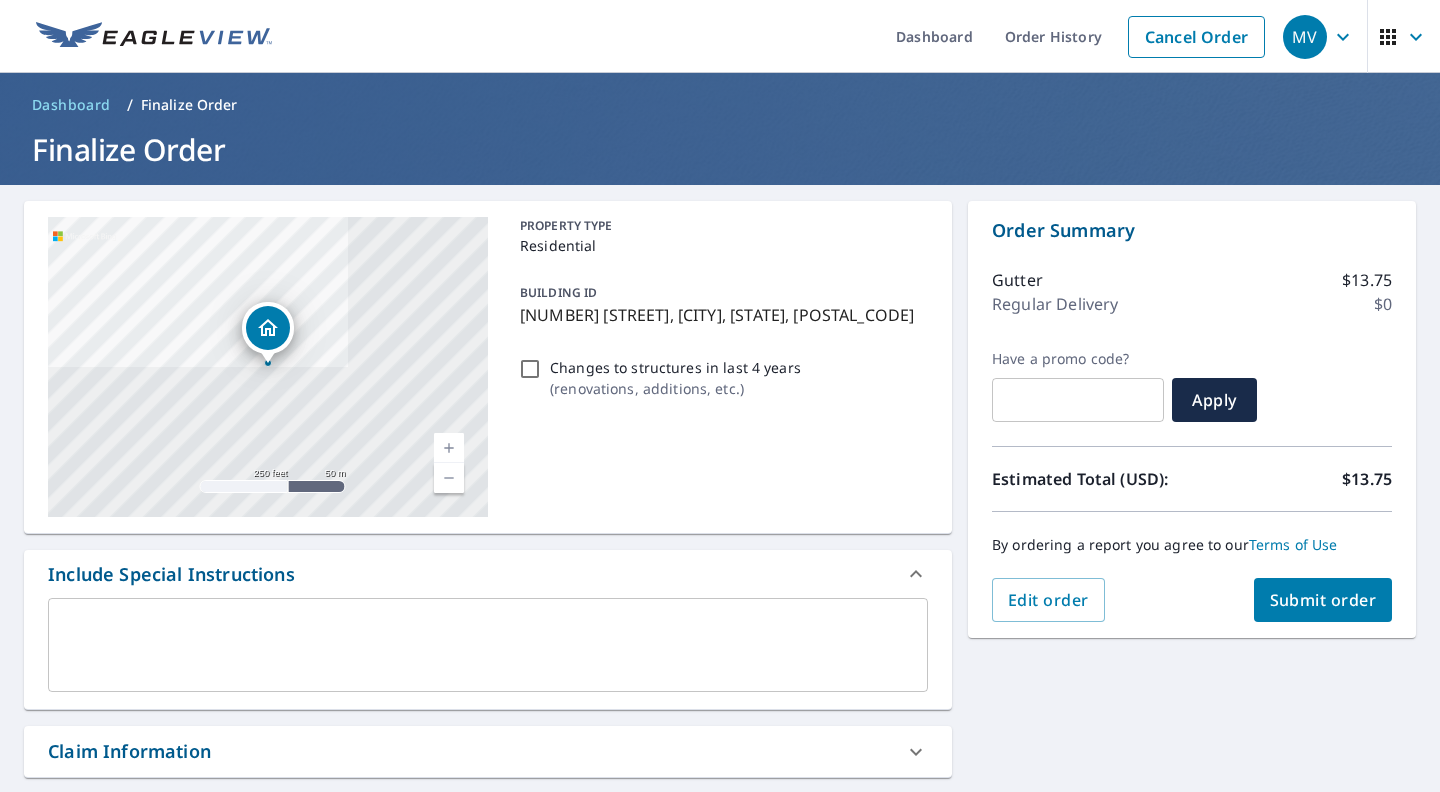 click on "Submit order" at bounding box center (1323, 600) 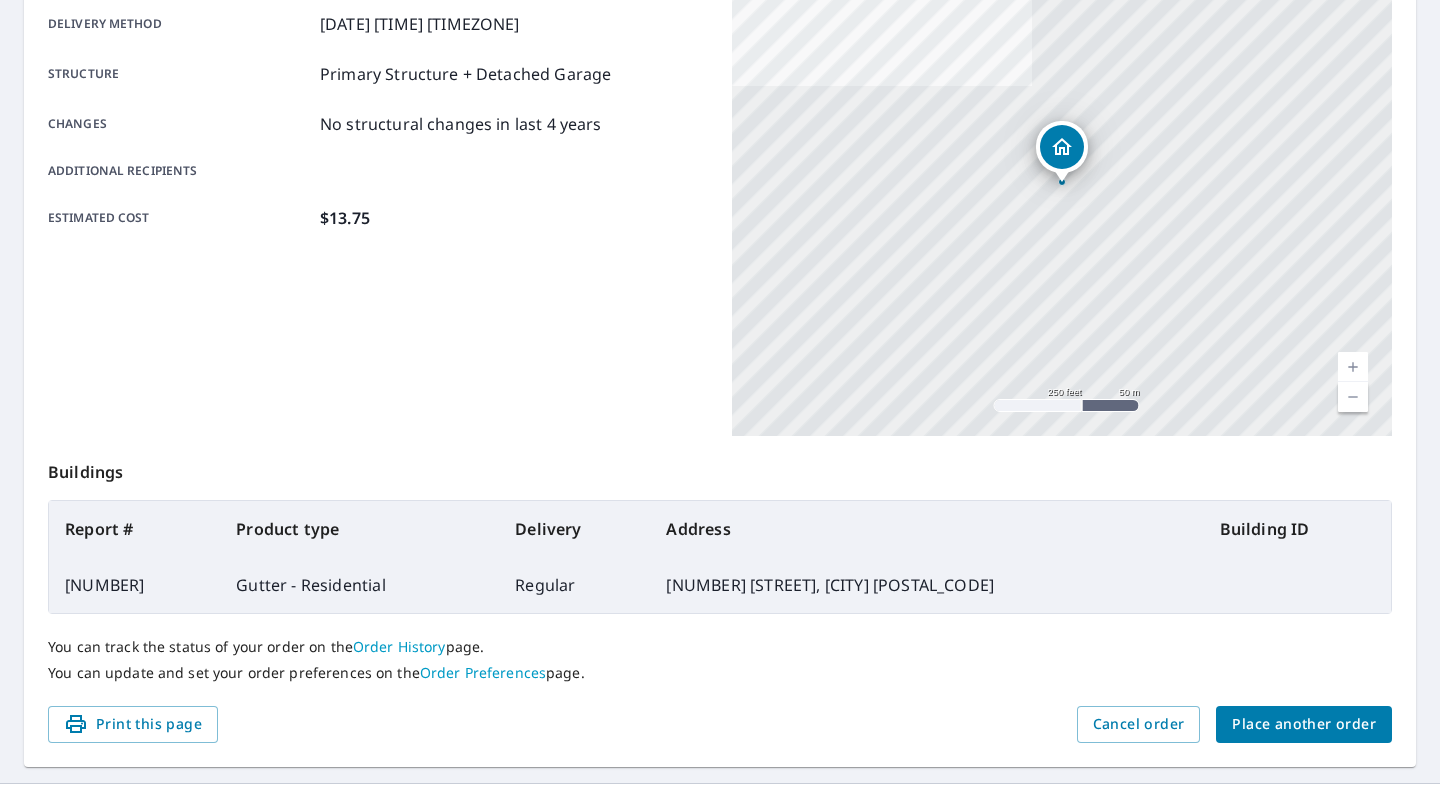 scroll, scrollTop: 384, scrollLeft: 0, axis: vertical 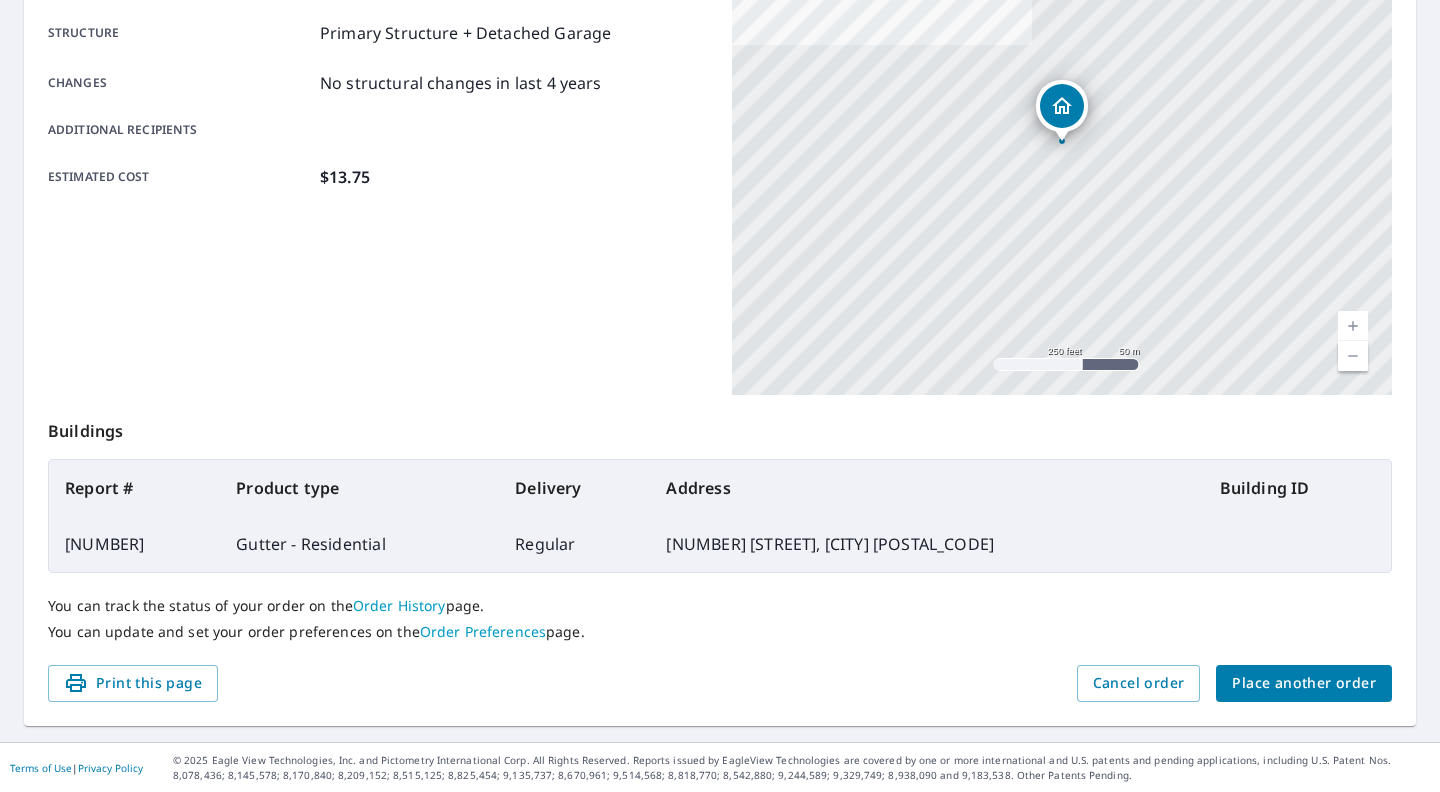 click on "Place another order" at bounding box center (1304, 683) 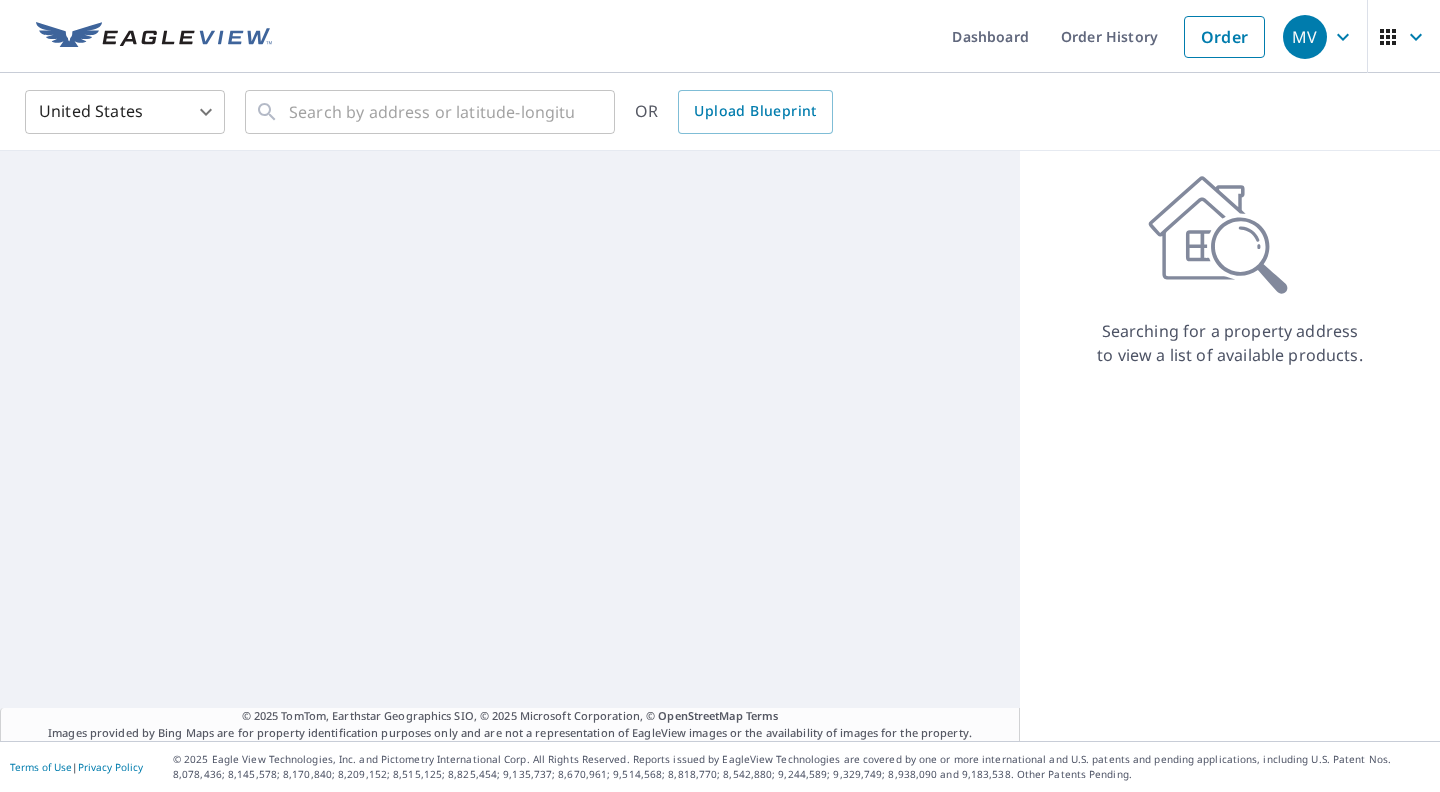 scroll, scrollTop: 0, scrollLeft: 0, axis: both 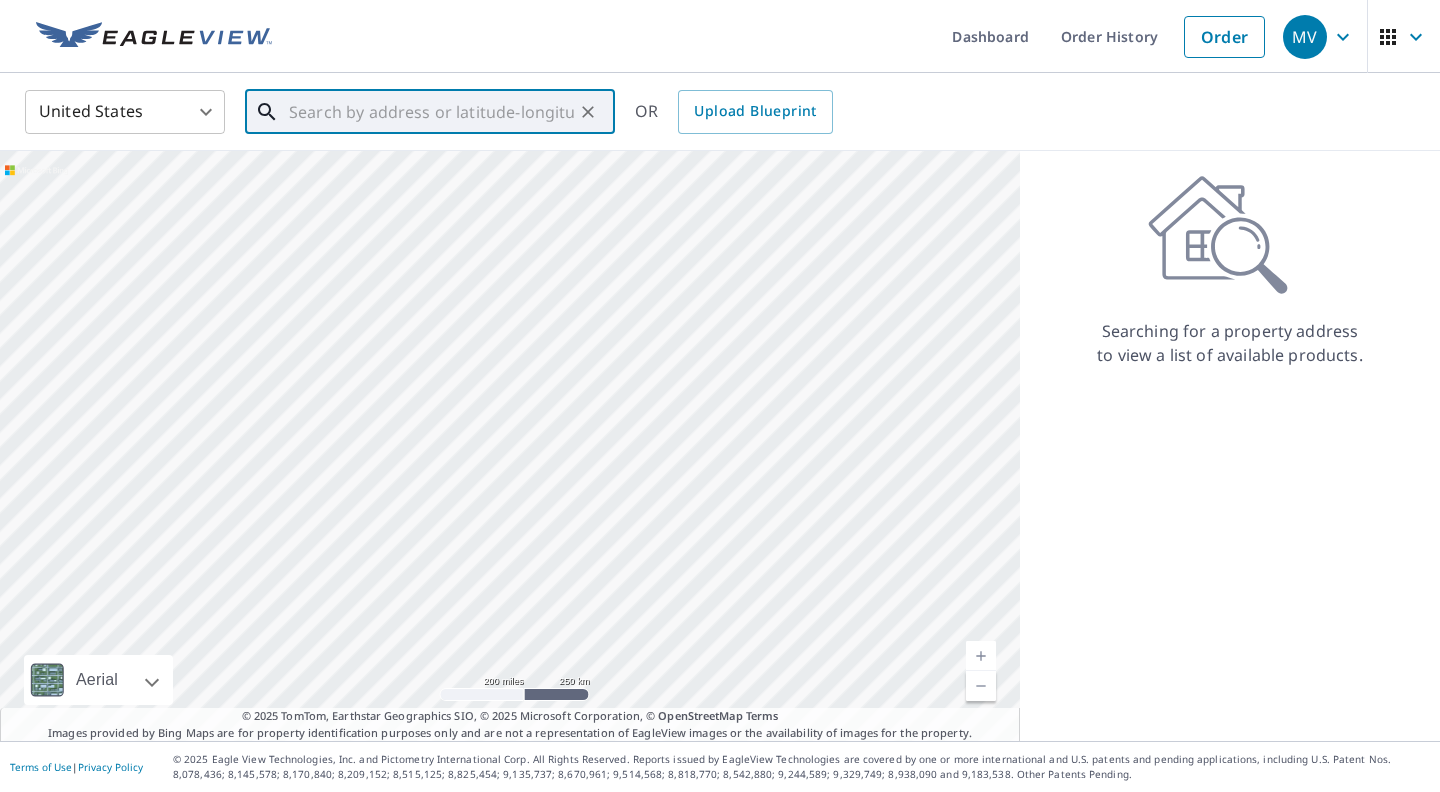 click at bounding box center (431, 112) 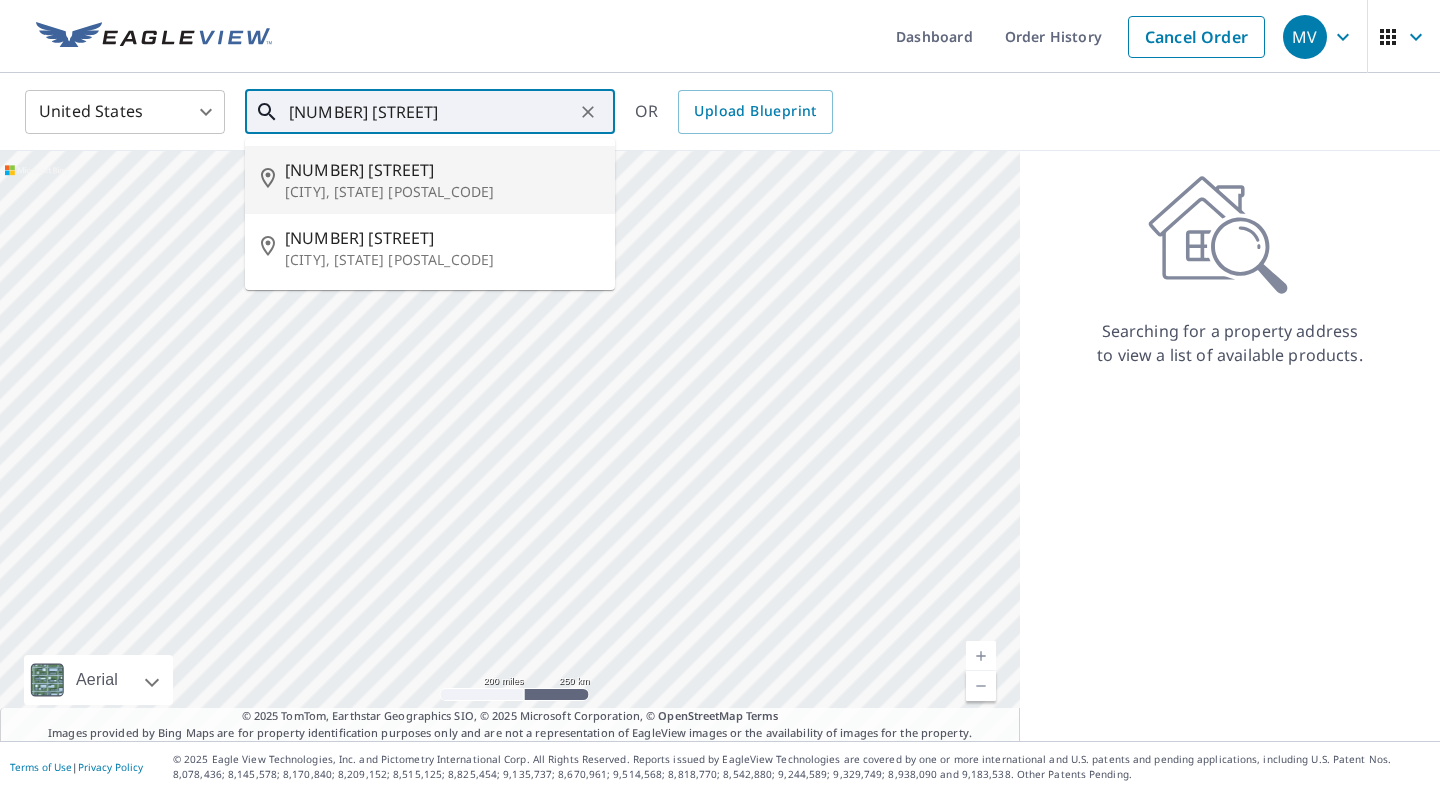 click on "552 W Wellington St" at bounding box center (442, 170) 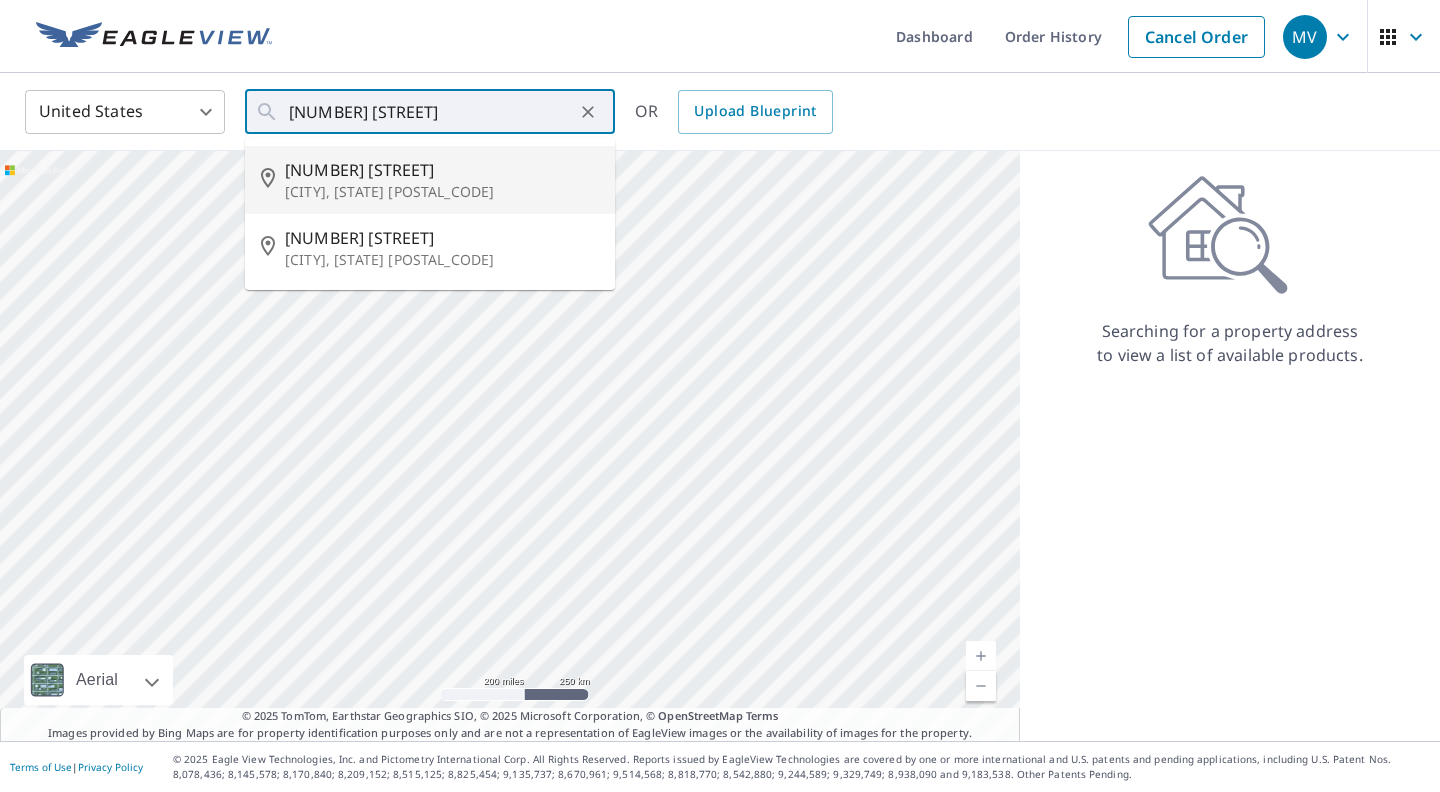 type on "552 W Wellington St Waterloo, IA 50701" 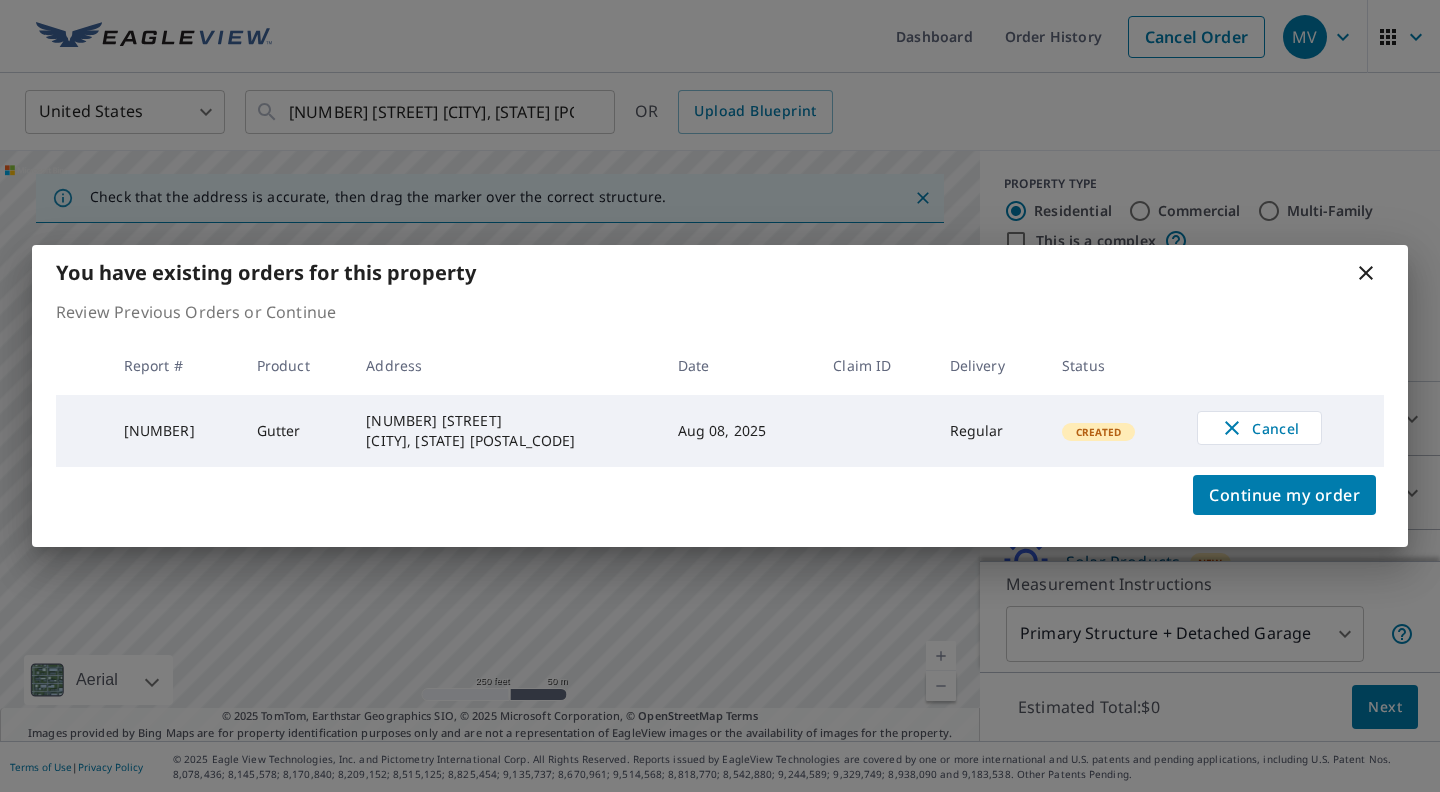 click 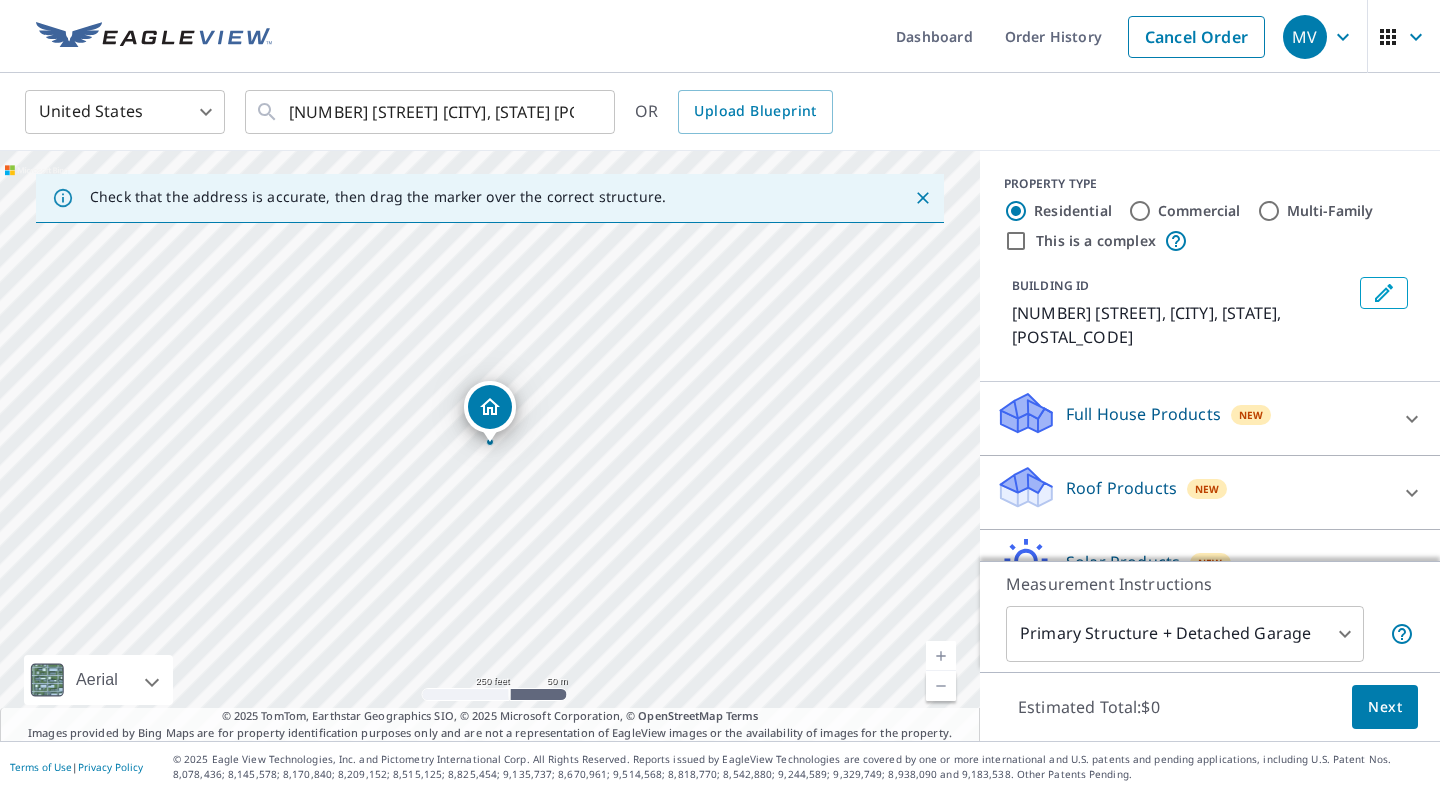 scroll, scrollTop: 93, scrollLeft: 0, axis: vertical 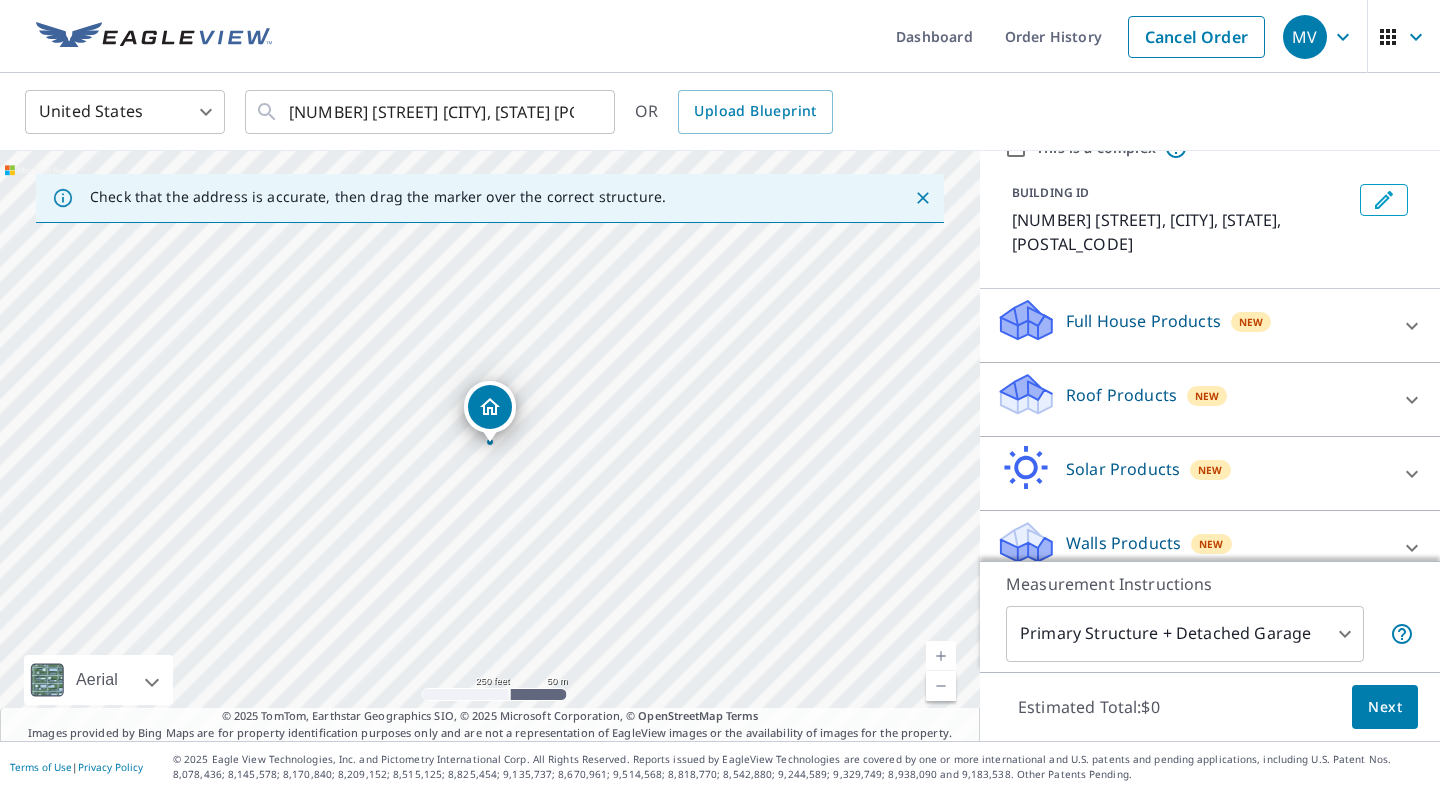 click on "Walls Products New" at bounding box center (1192, 547) 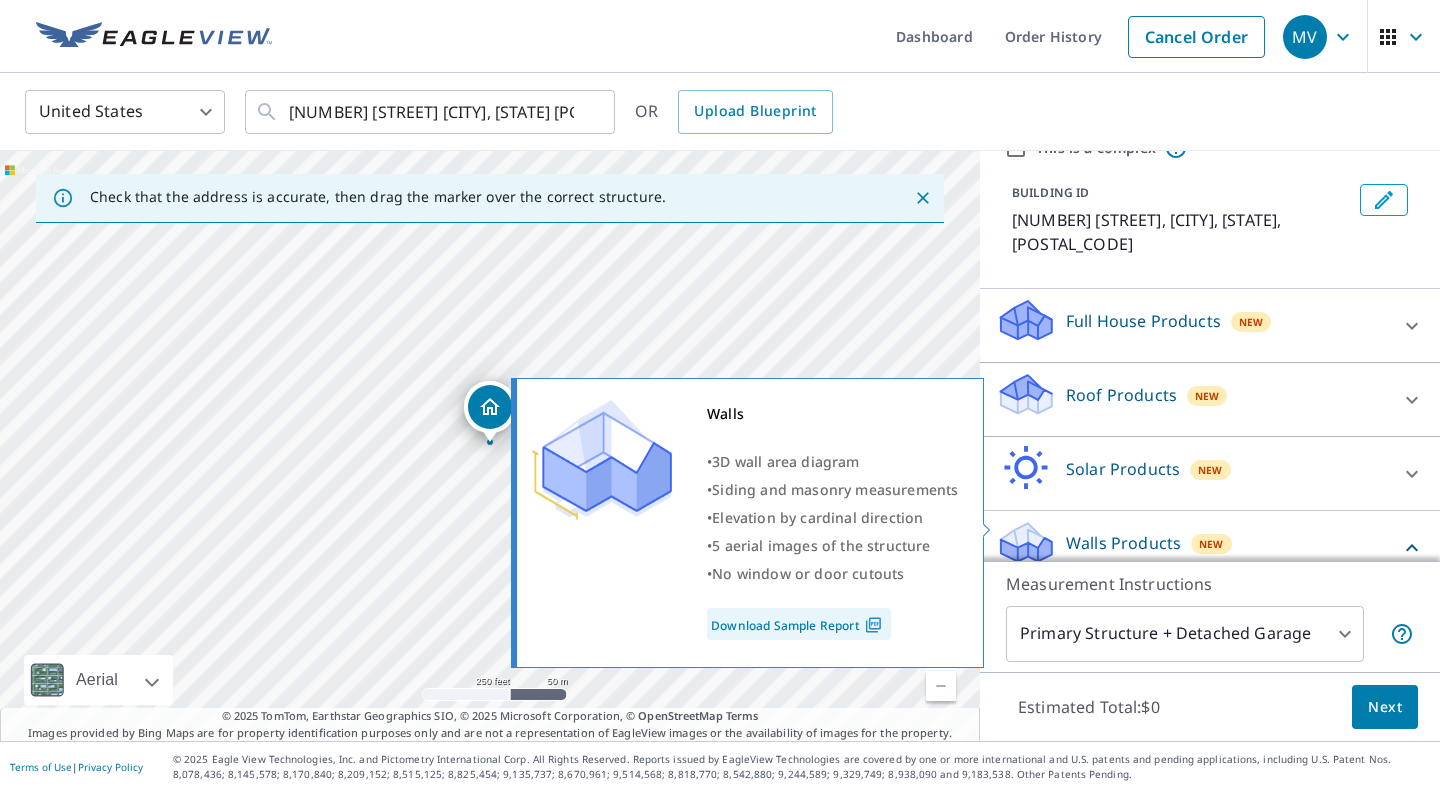 scroll, scrollTop: 208, scrollLeft: 0, axis: vertical 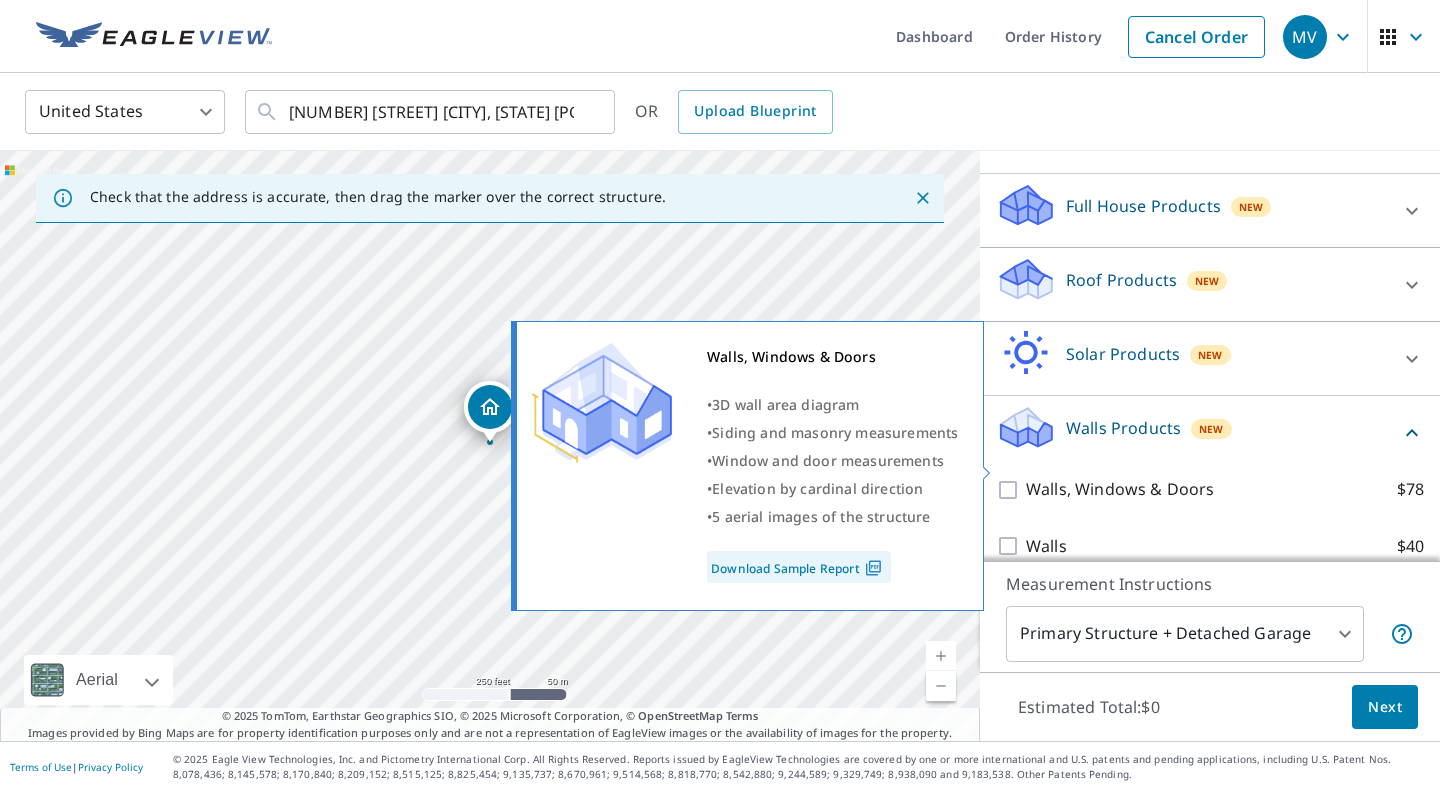click on "Walls, Windows & Doors" at bounding box center (1120, 489) 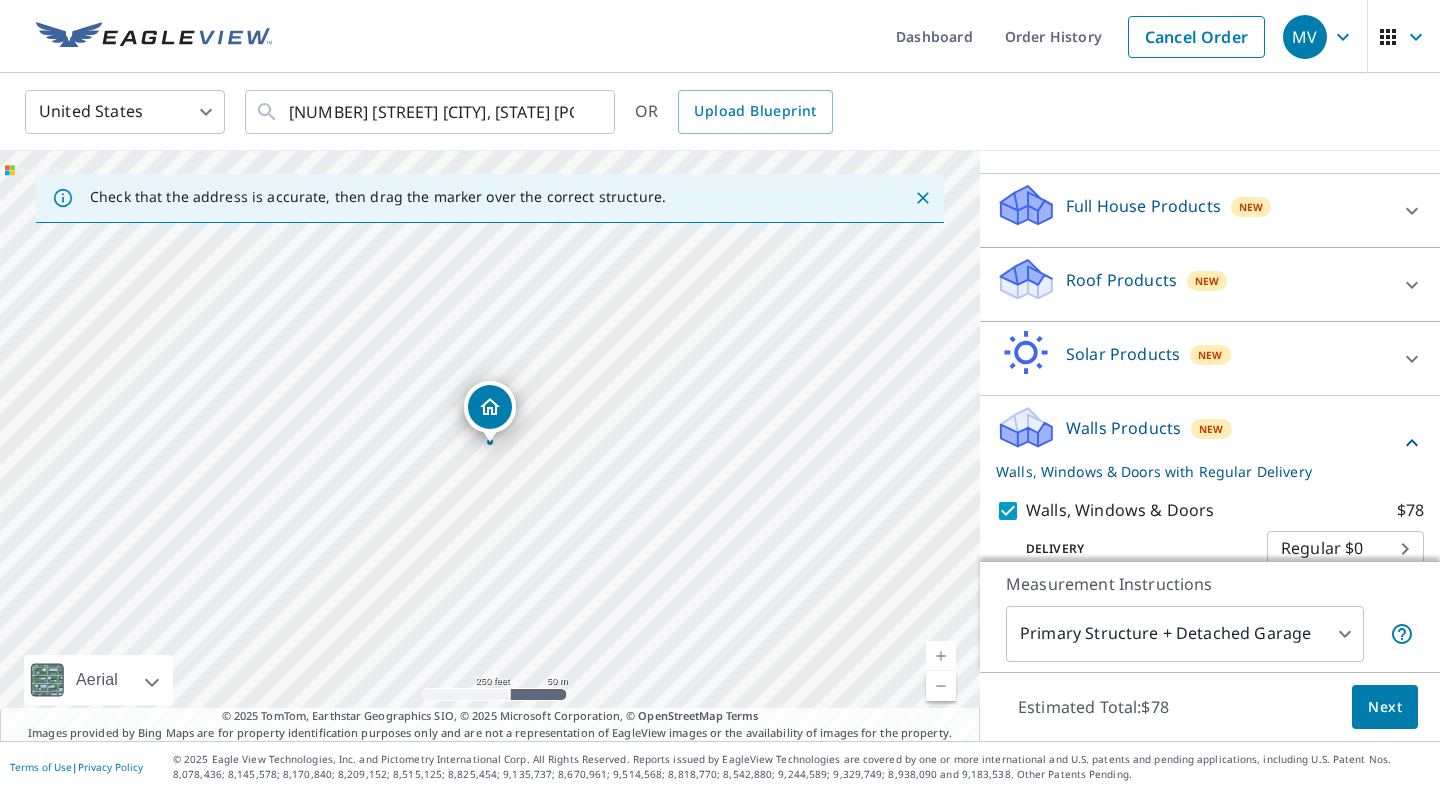 scroll, scrollTop: 273, scrollLeft: 0, axis: vertical 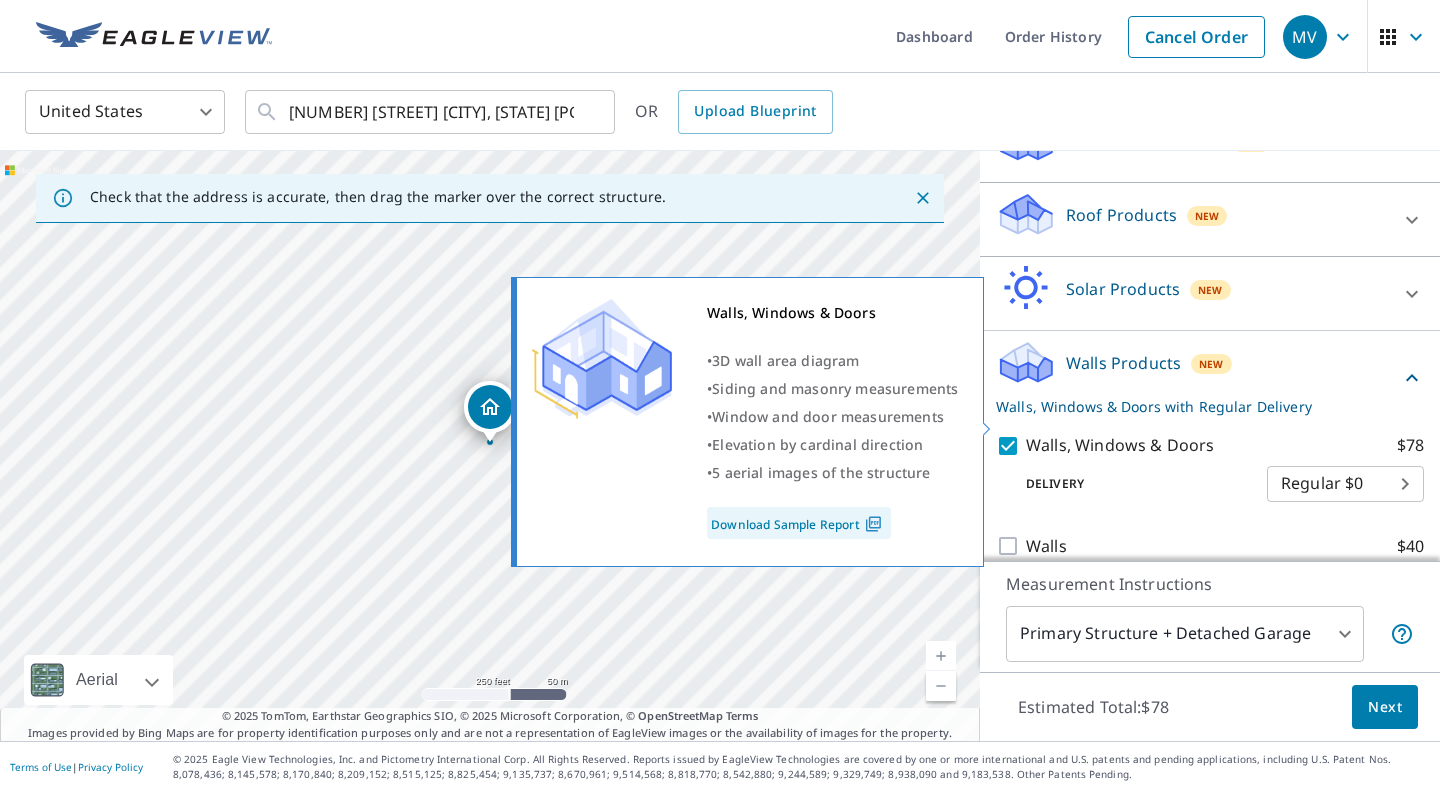 click on "Download Sample Report" at bounding box center (799, 523) 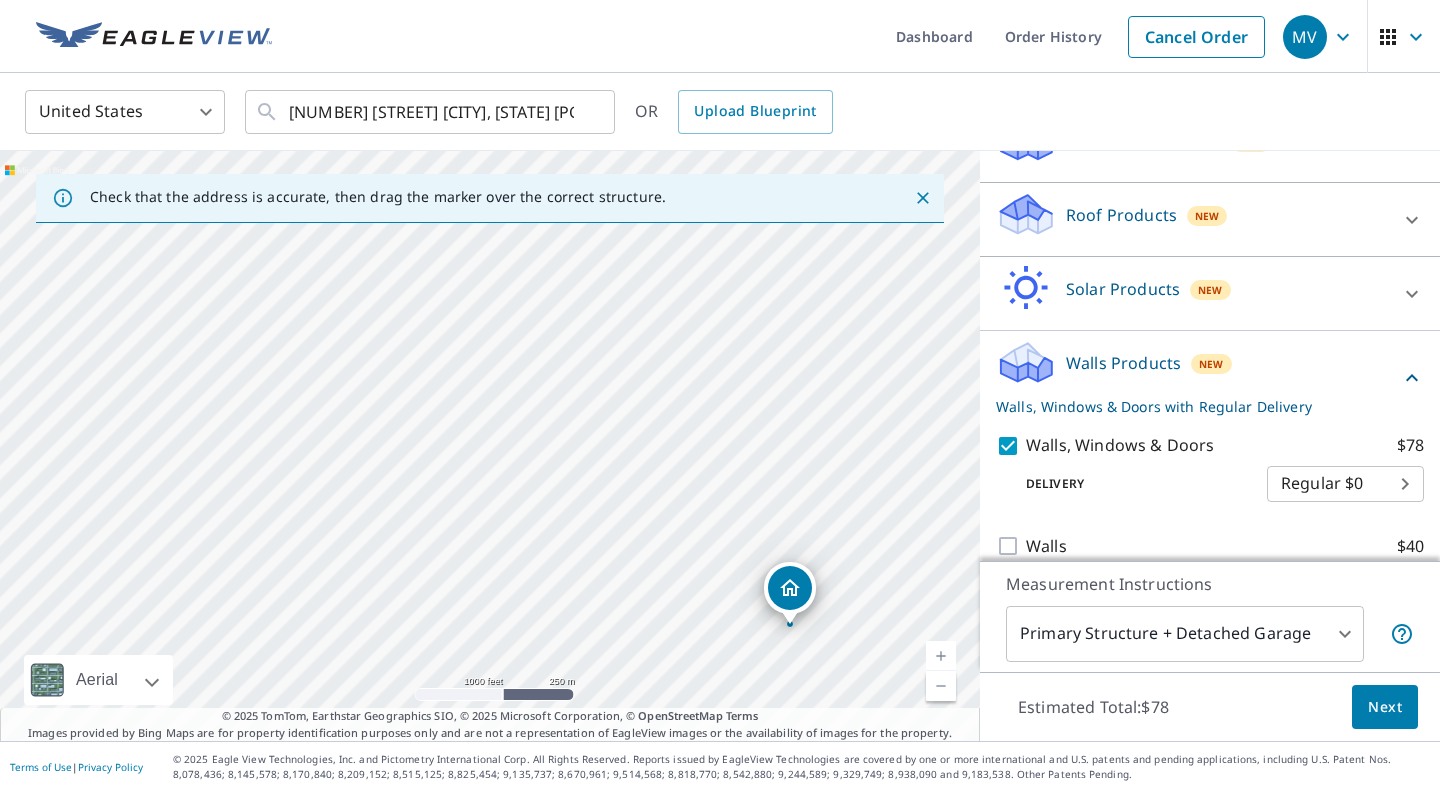 click on "MV" at bounding box center [1321, 37] 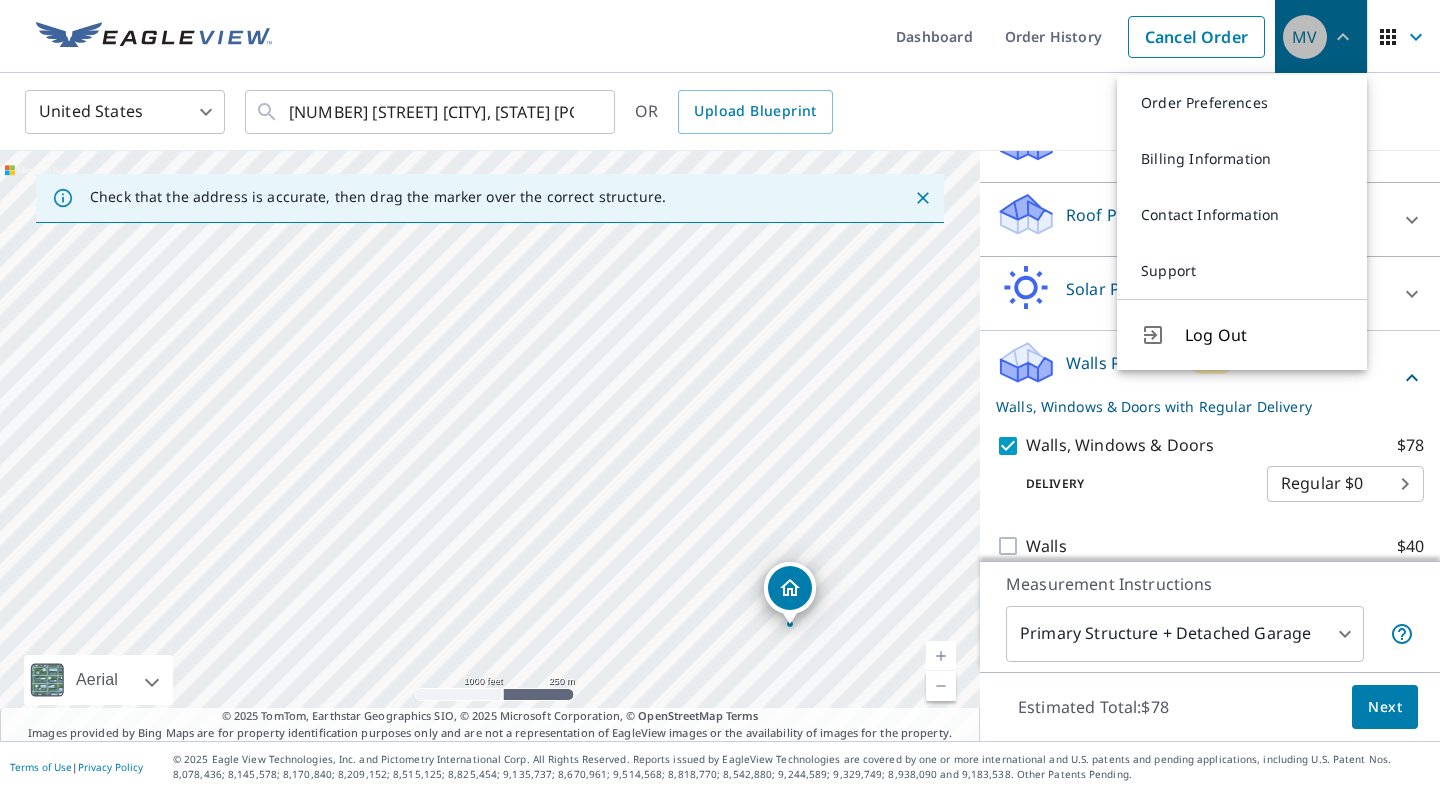 click on "MV" at bounding box center (1321, 37) 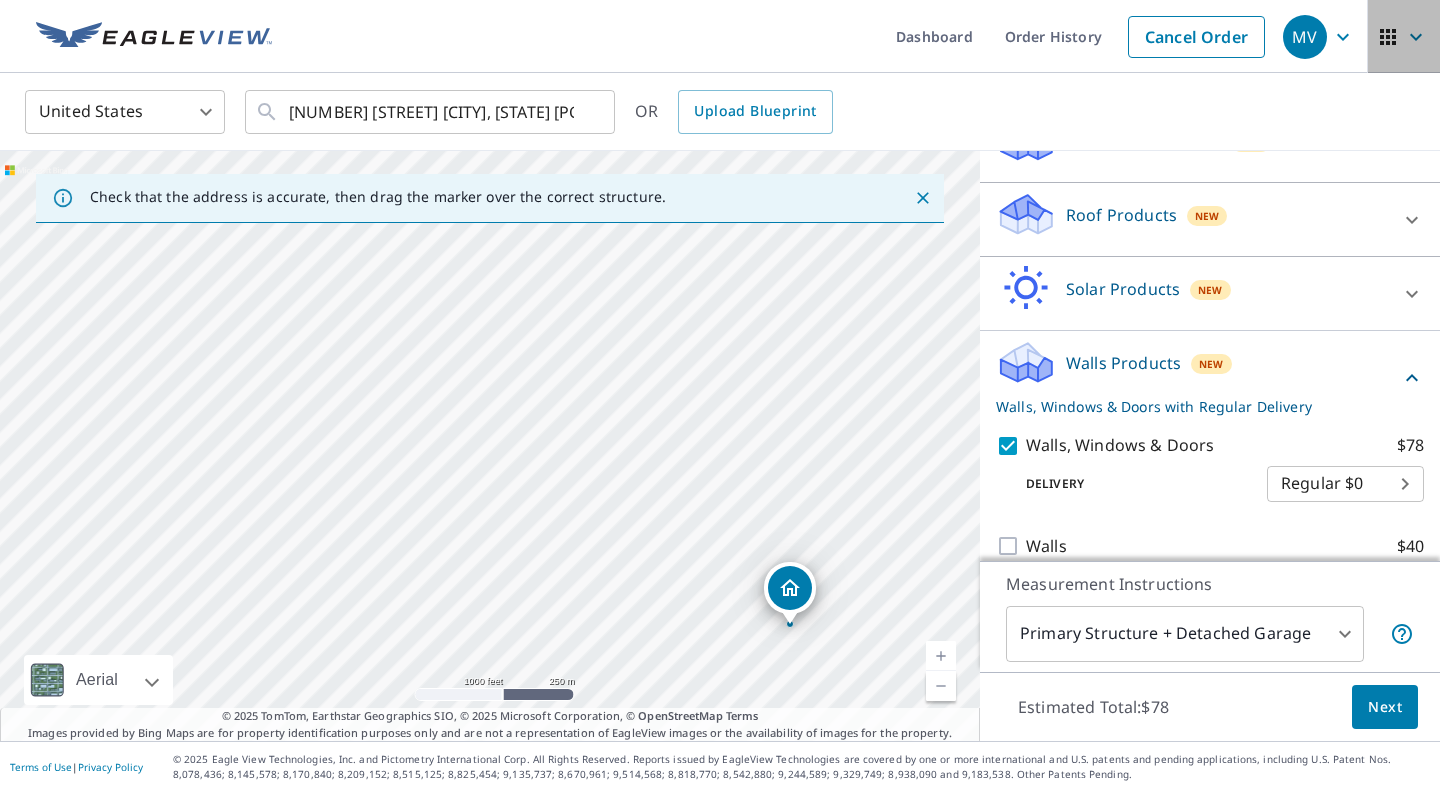 click at bounding box center (1404, 37) 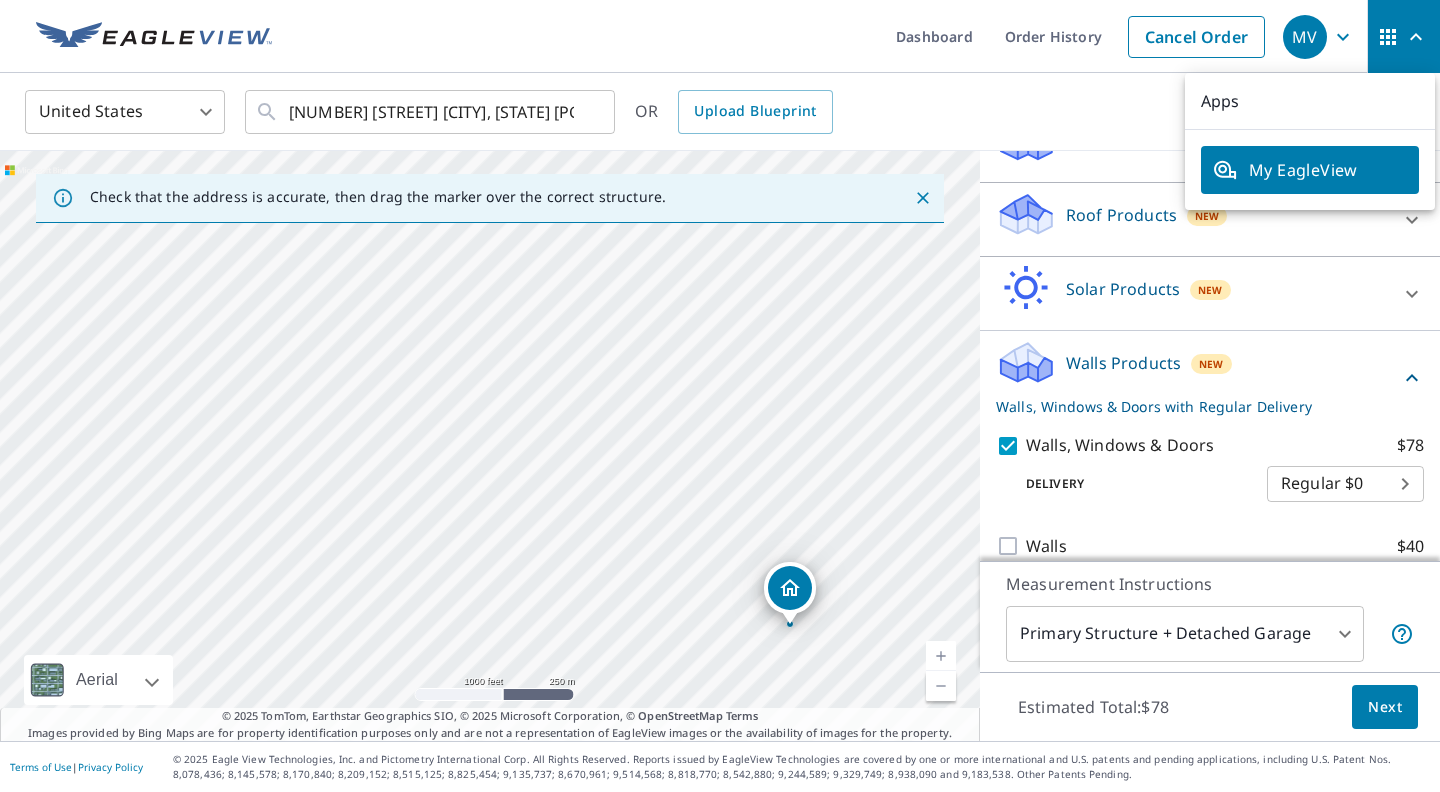 click at bounding box center [1404, 37] 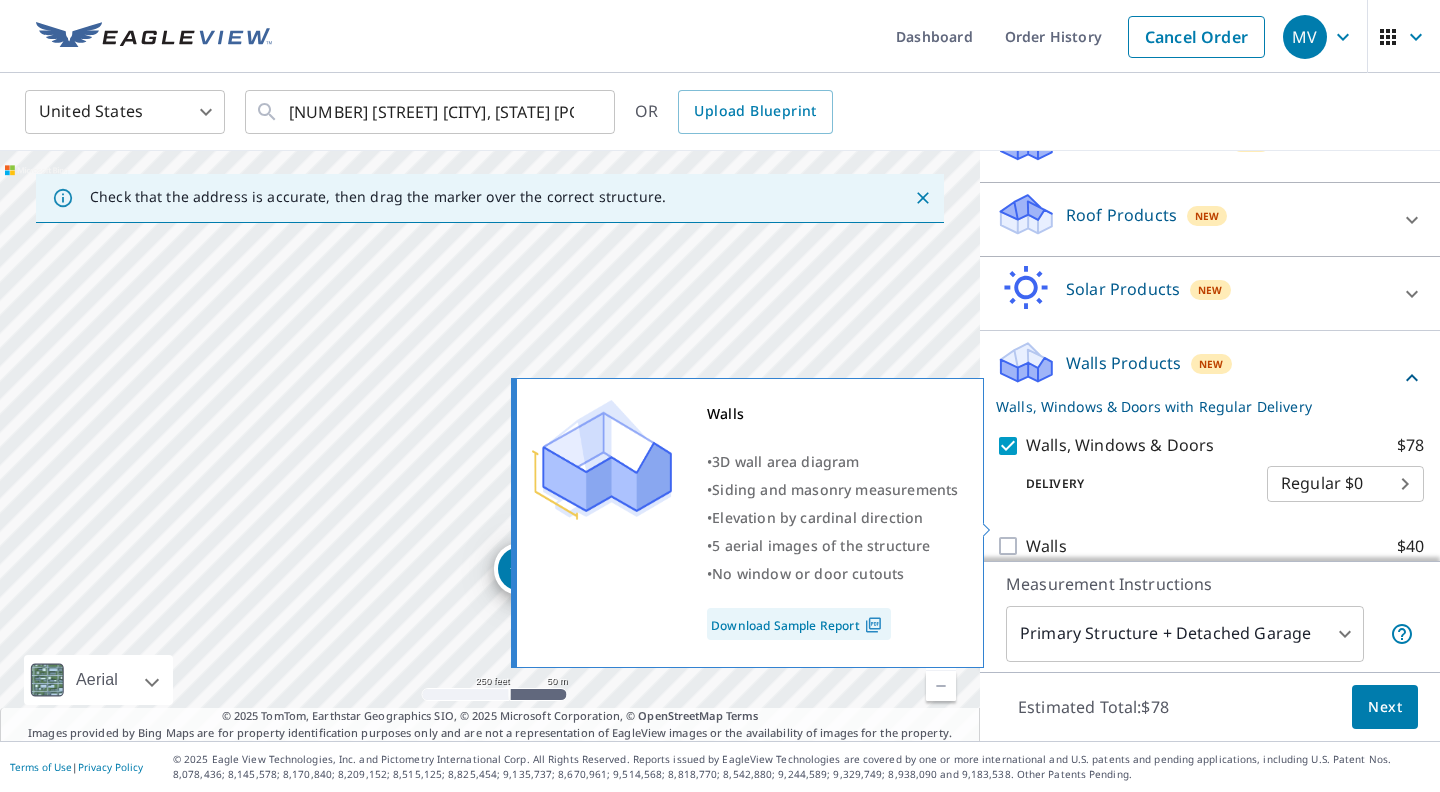 click on "Walls $40" at bounding box center [1011, 546] 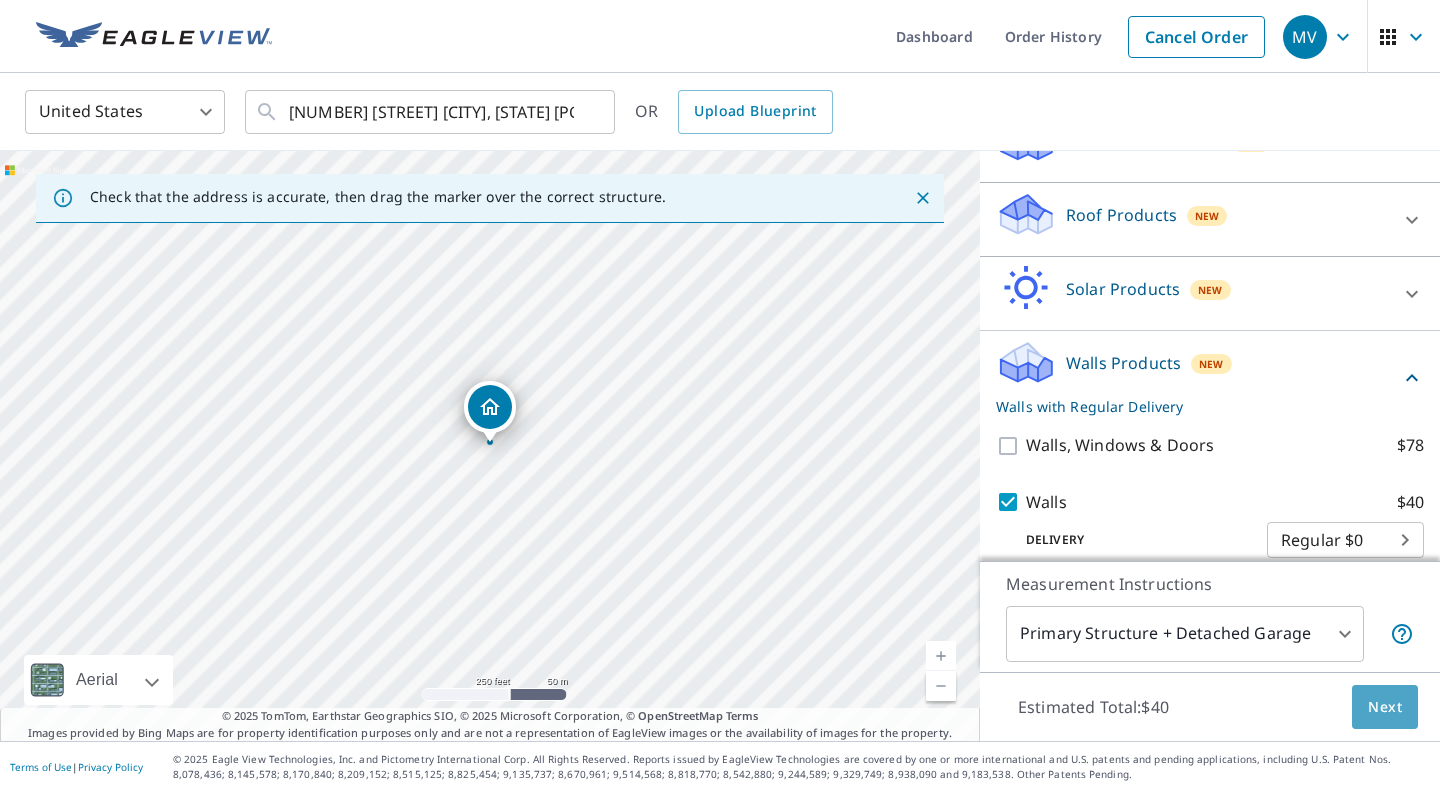 click on "Next" at bounding box center [1385, 707] 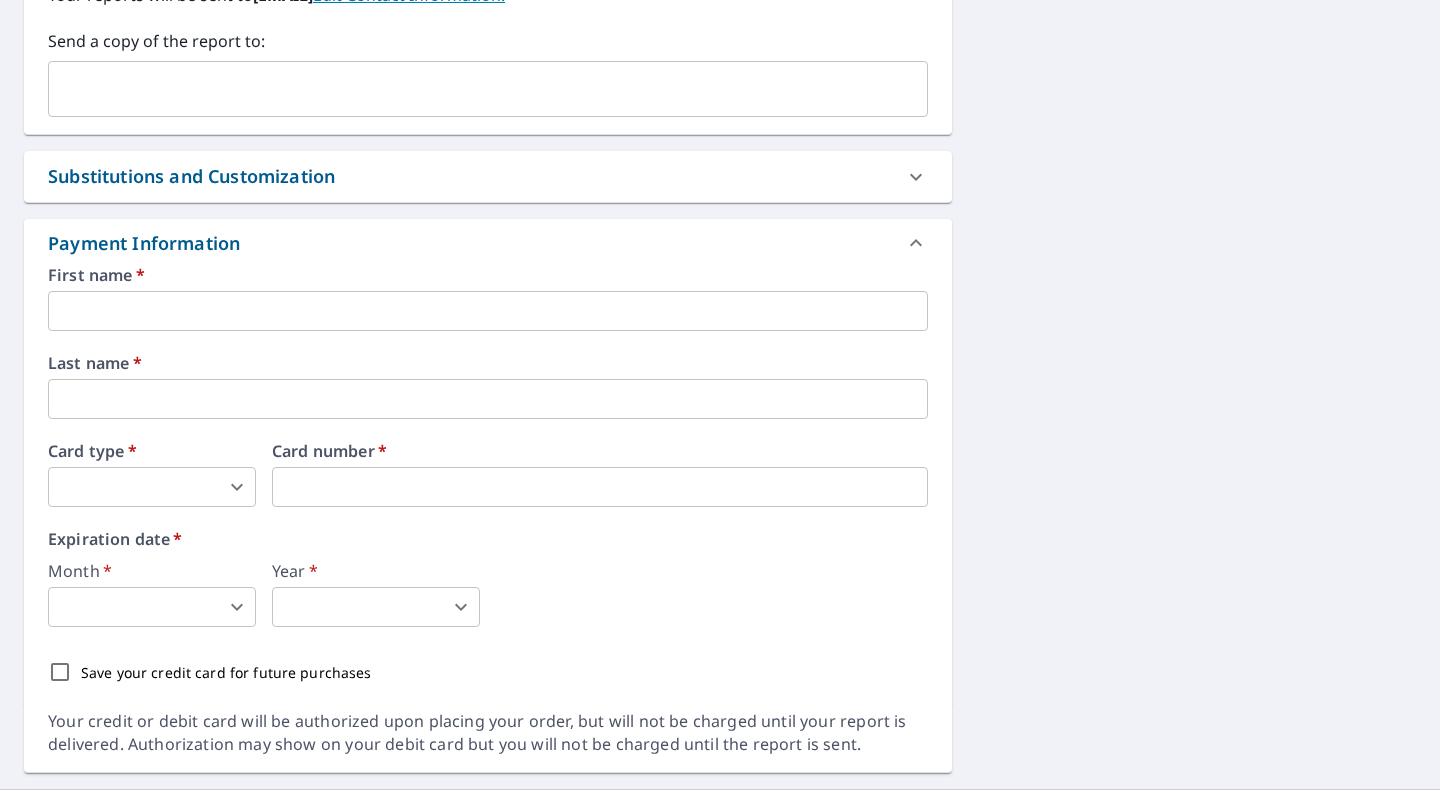 scroll, scrollTop: 599, scrollLeft: 0, axis: vertical 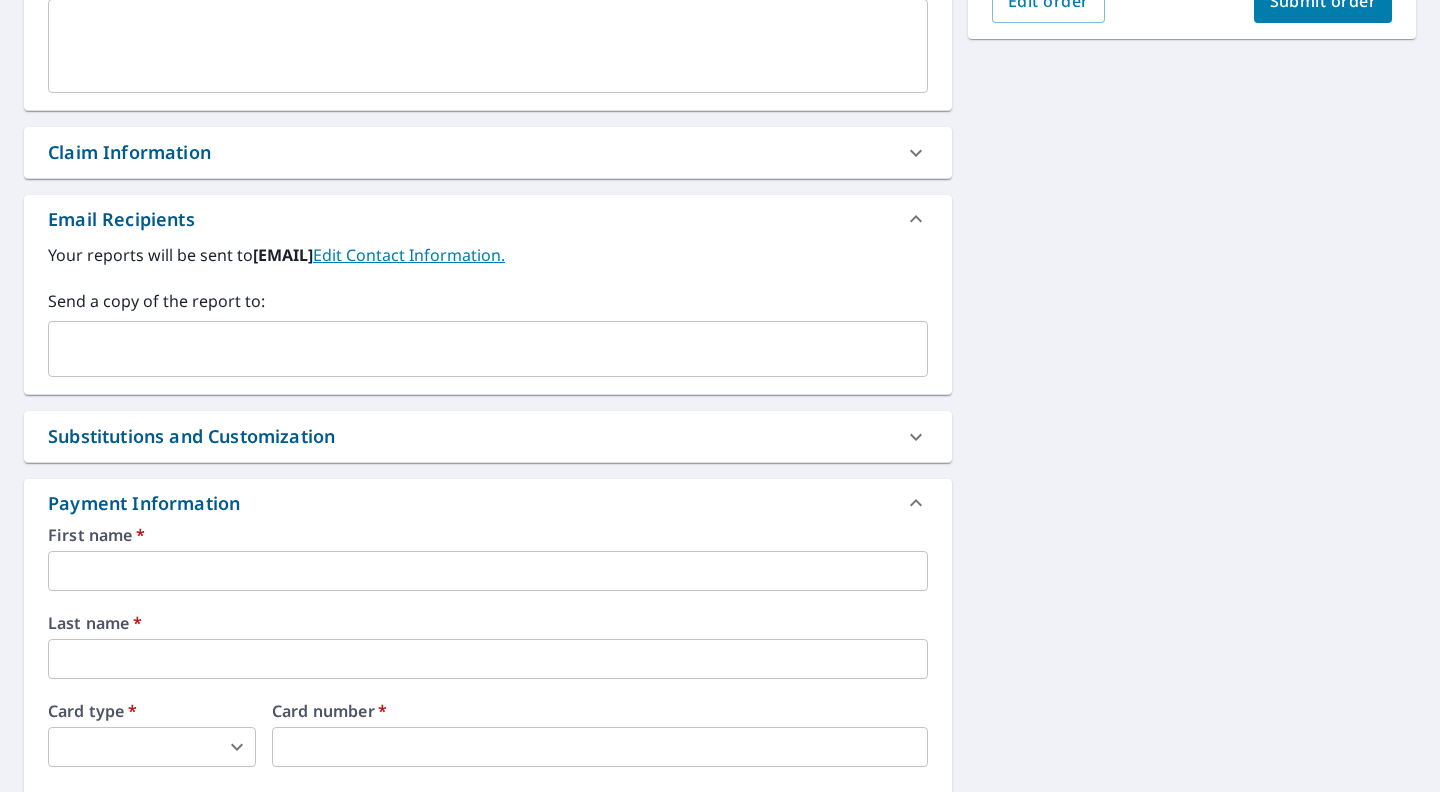 click at bounding box center (488, 571) 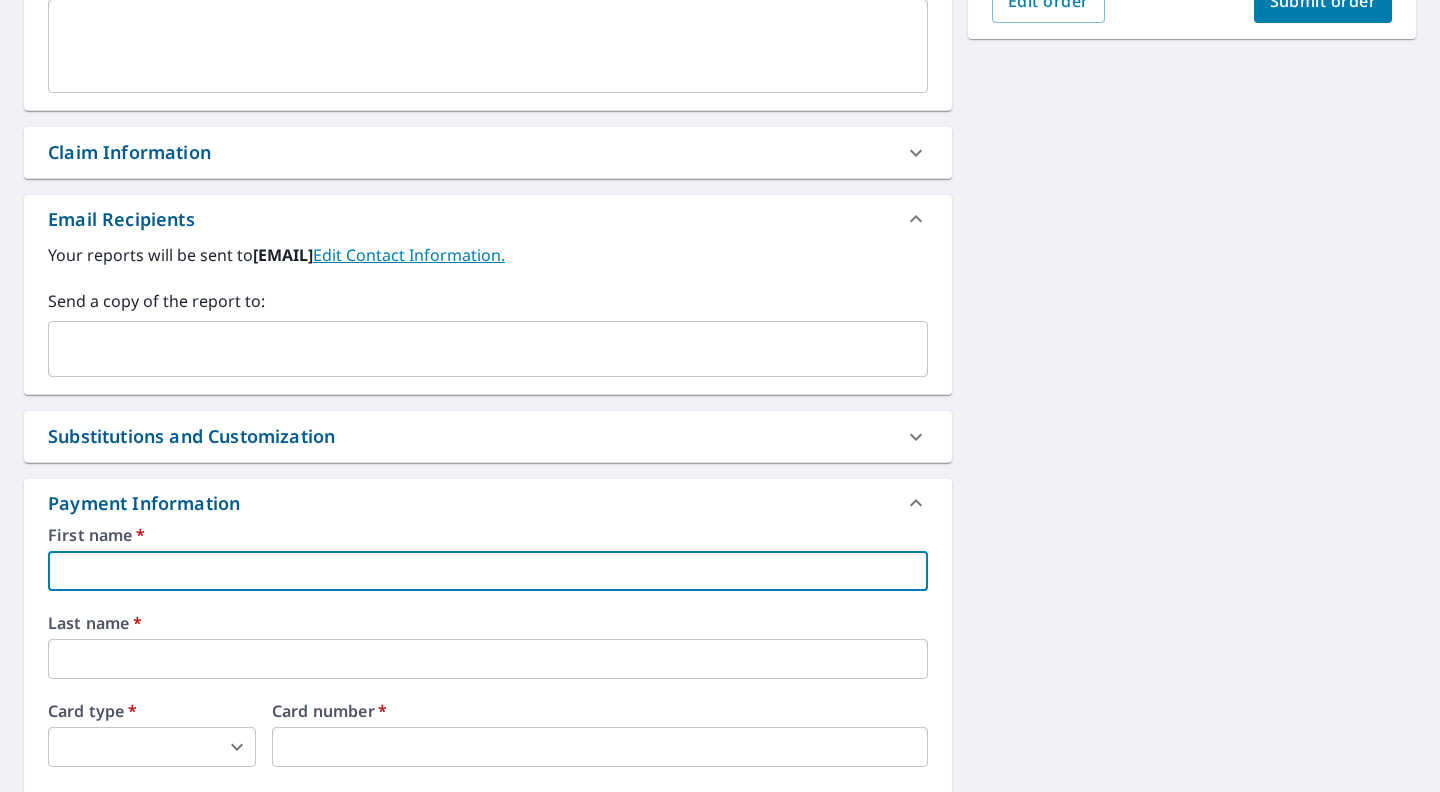 type on "Meghan" 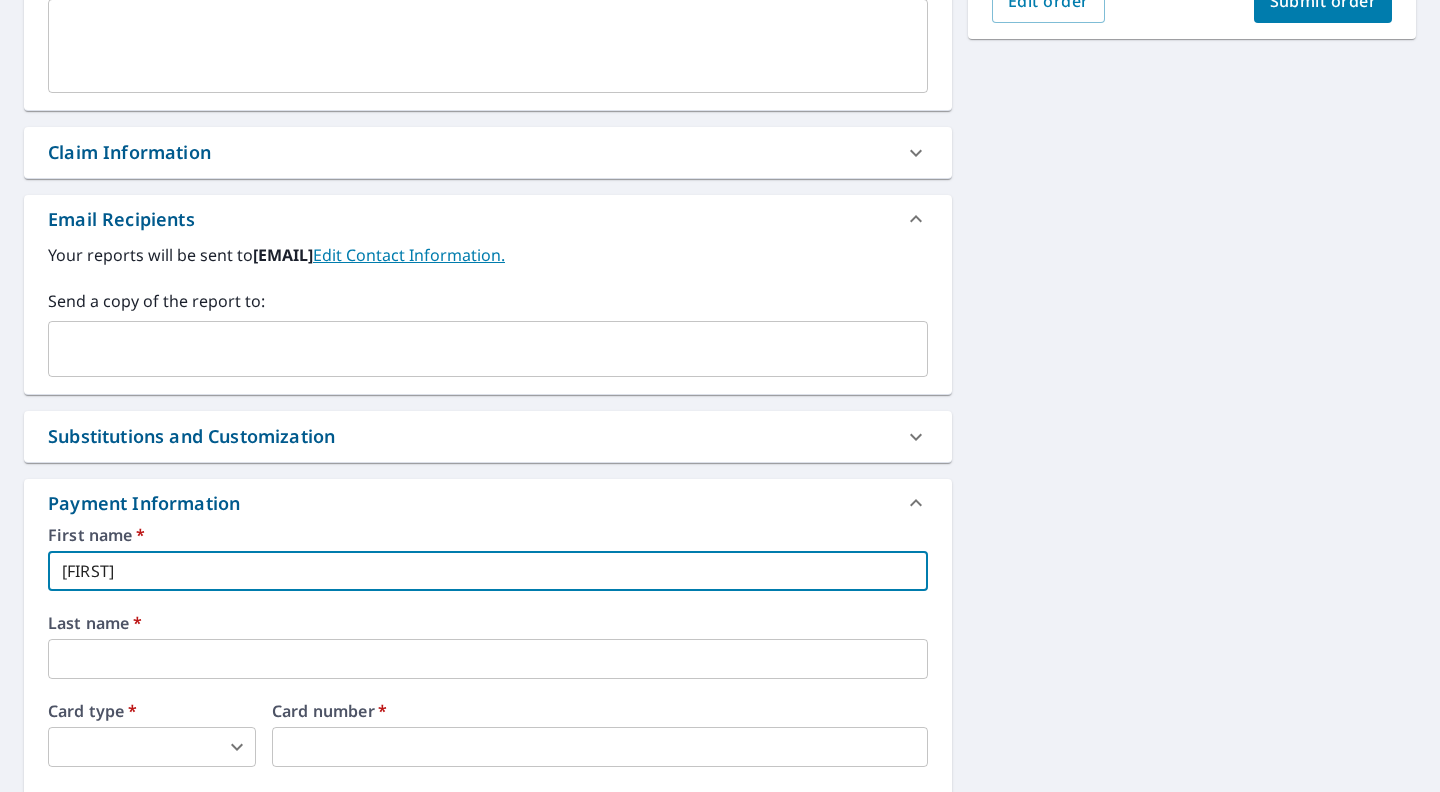 type on "vanroekelmeg@icloud.com" 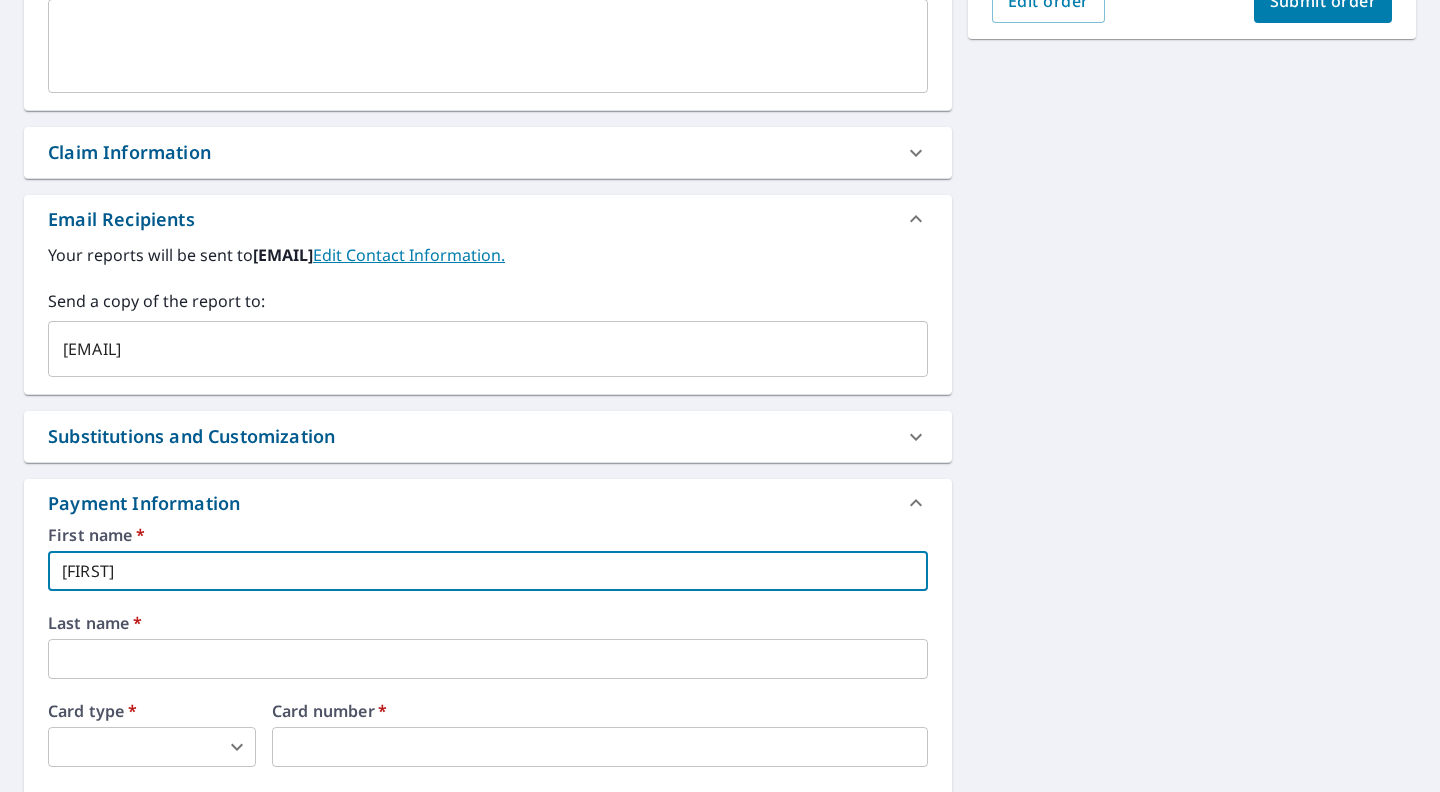 type on "Van Roekel" 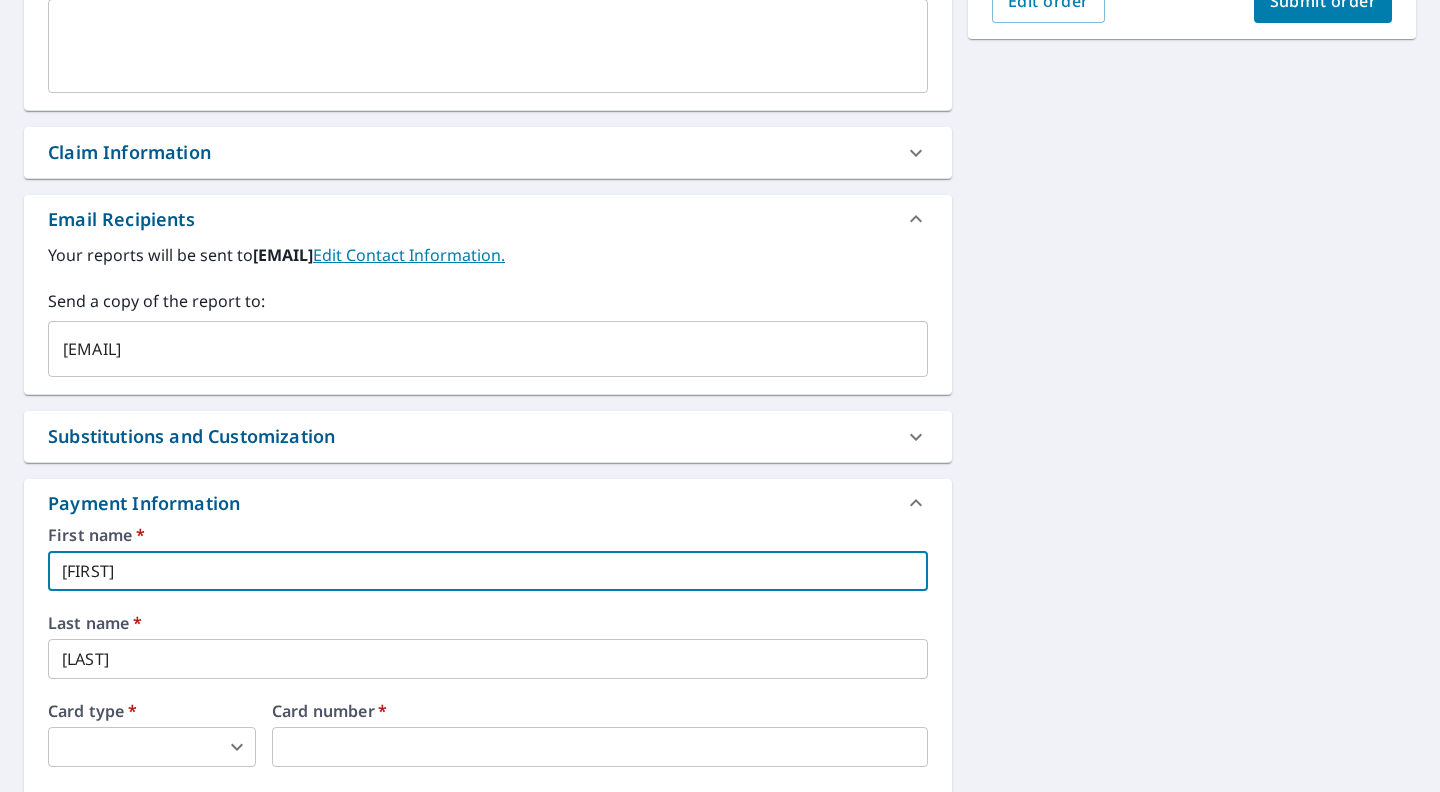 scroll, scrollTop: 907, scrollLeft: 0, axis: vertical 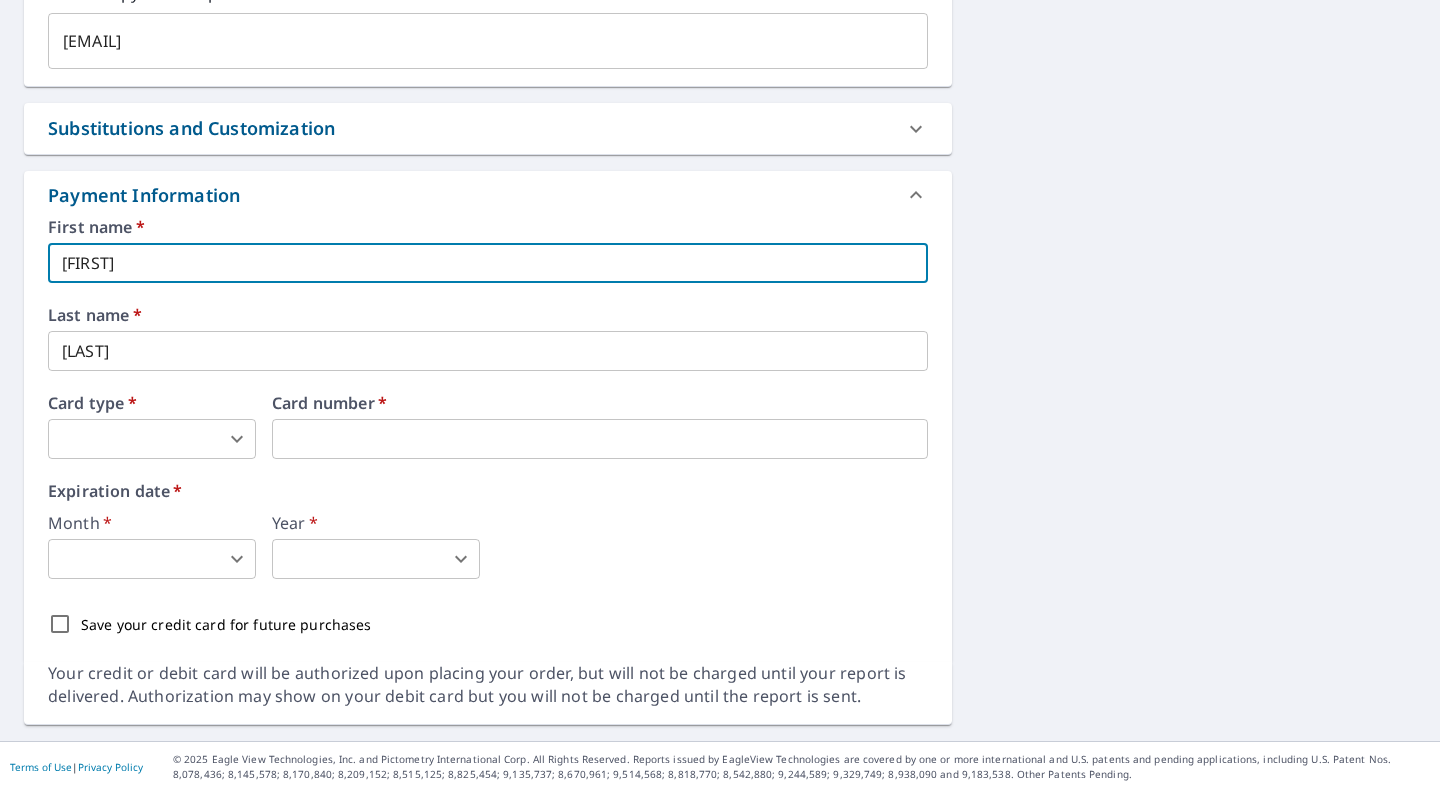 click on "MV MV
Dashboard Order History Cancel Order MV Dashboard / Finalize Order Finalize Order 552 W Wellington St Waterloo, IA 50701 Aerial Road A standard road map Aerial A detailed look from above Labels Labels 250 feet 50 m © 2025 TomTom, © Vexcel Imaging, © 2025 Microsoft Corporation,  © OpenStreetMap Terms PROPERTY TYPE Residential BUILDING ID 552 W Wellington St, Waterloo, IA, 50701 Changes to structures in last 4 years ( renovations, additions, etc. ) Include Special Instructions x ​ Claim Information Claim number ​ Claim information ​ PO number ​ Date of loss ​ Cat ID ​ Email Recipients Your reports will be sent to  lmservicesmaintenance@gmail.com.  Edit Contact Information. Send a copy of the report to: vanroekelmeg@icloud.com ​ Substitutions and Customization Additional Report Formats (Not available for all reports) DXF RXF XML Add-ons and custom cover page Property Owner Report Include custom cover page Payment Information First name   * Meghan ​ Last name   * Van Roekel ​" at bounding box center [720, 396] 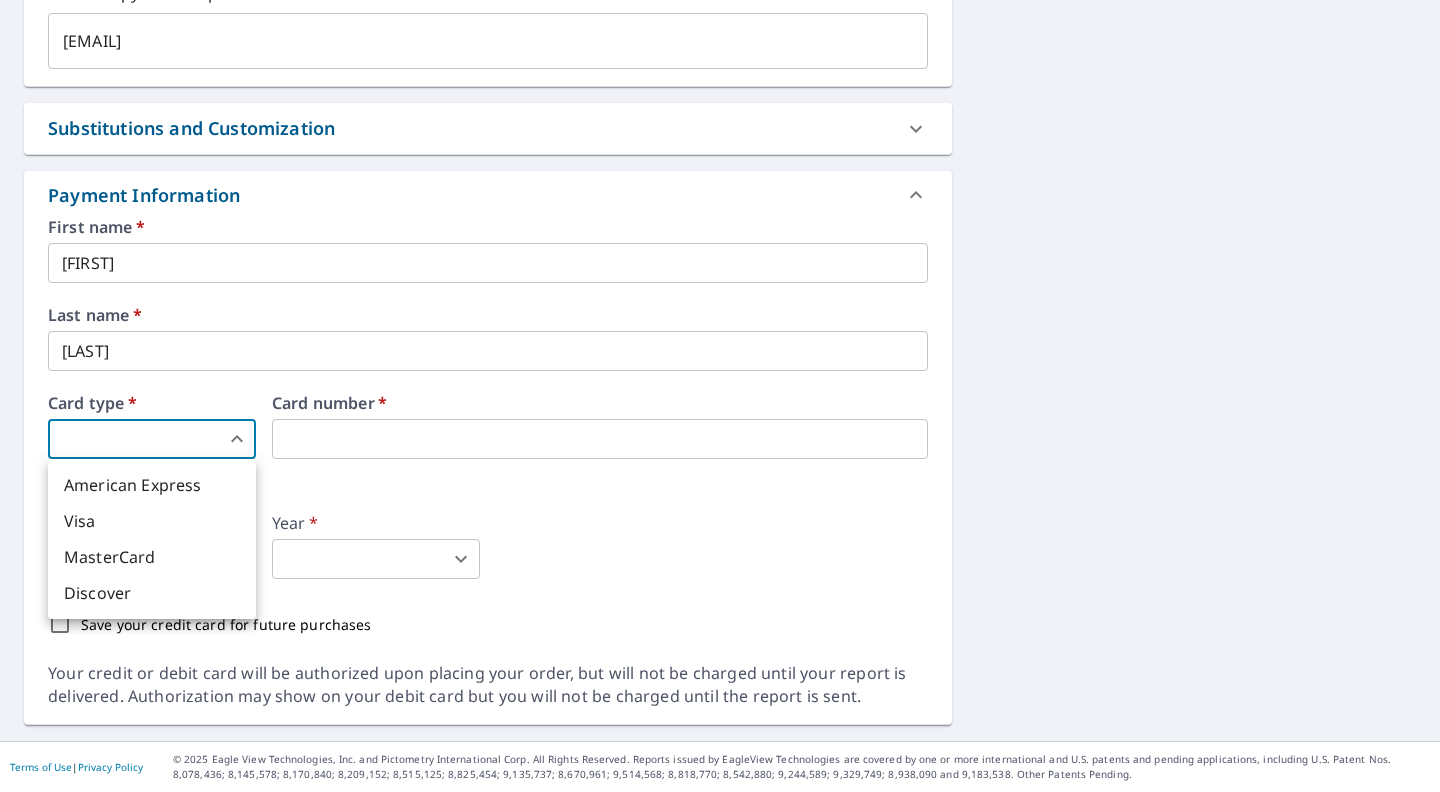 click on "Visa" at bounding box center (152, 521) 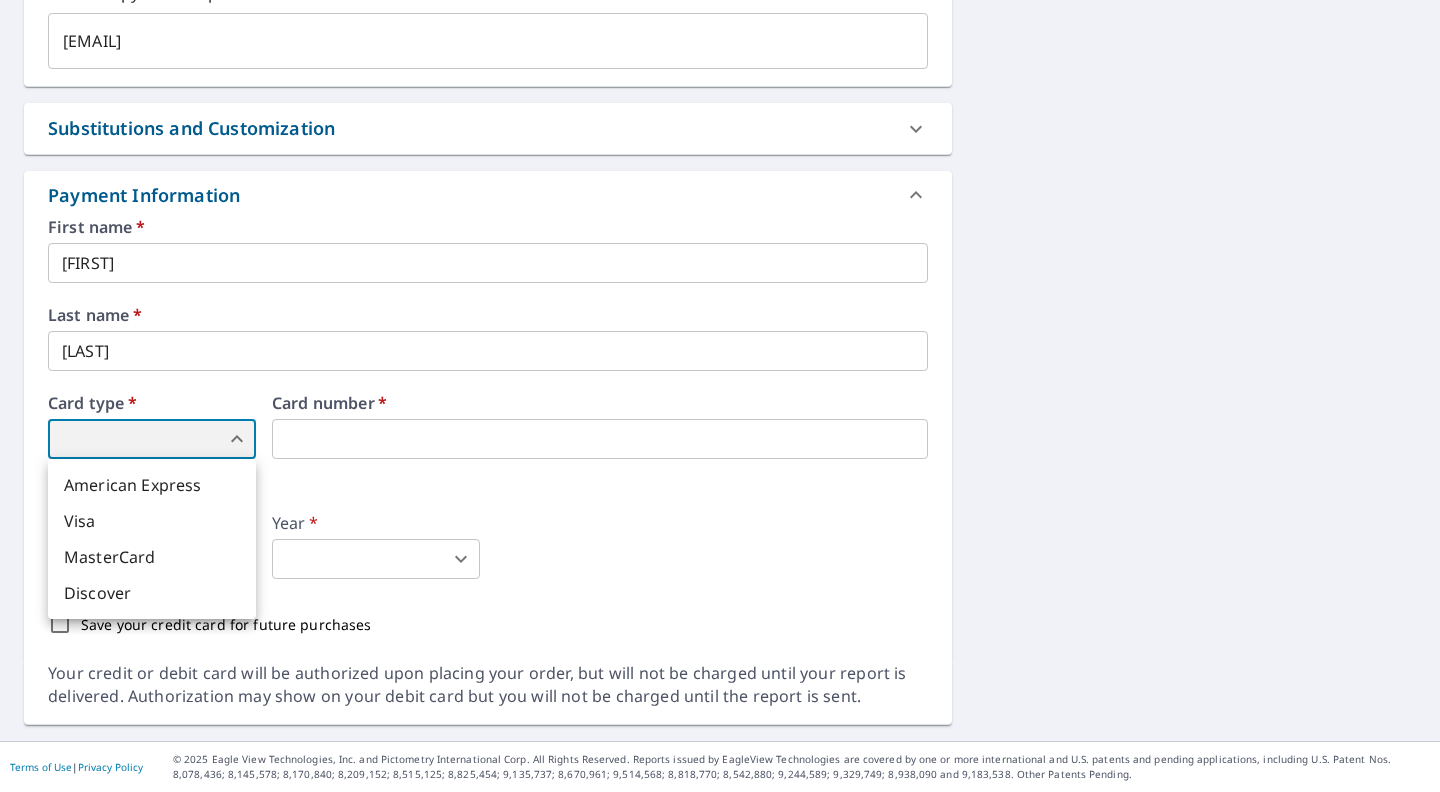 type on "2" 